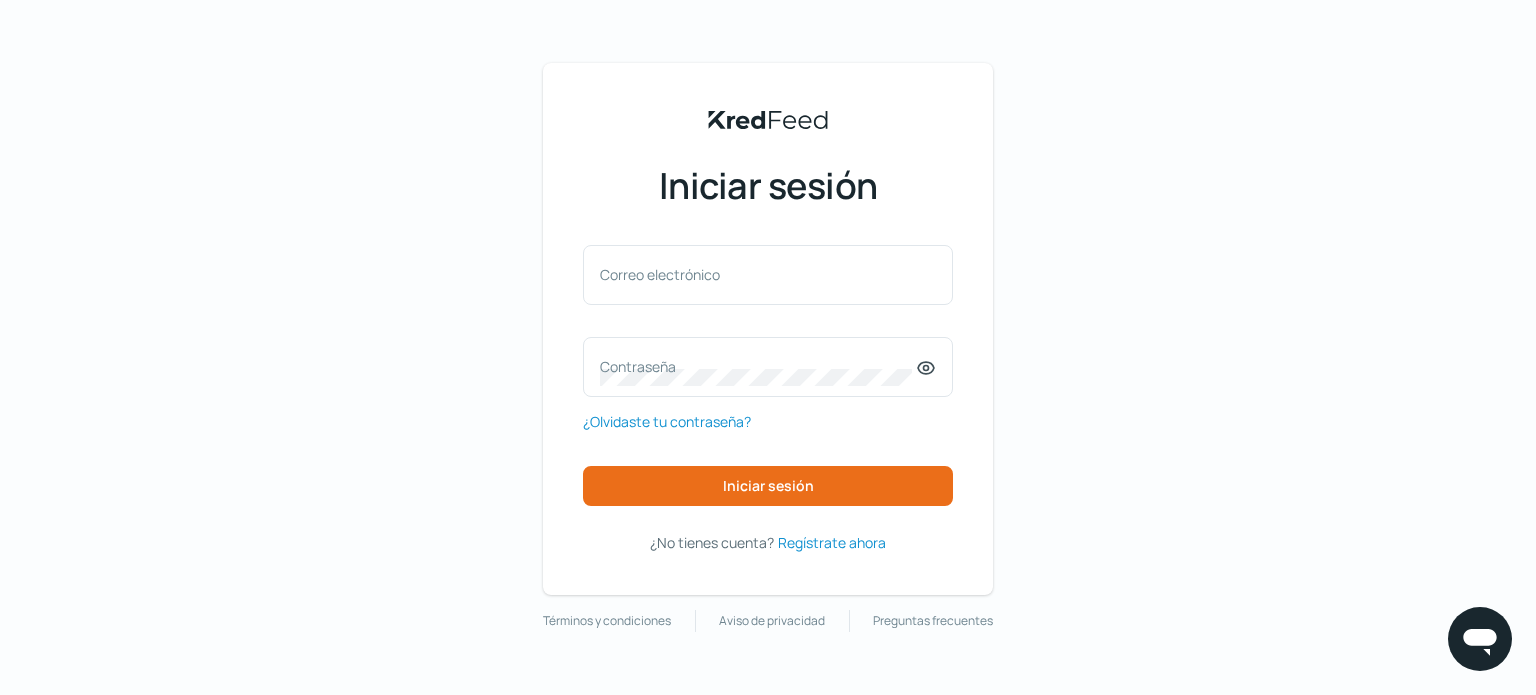 scroll, scrollTop: 0, scrollLeft: 0, axis: both 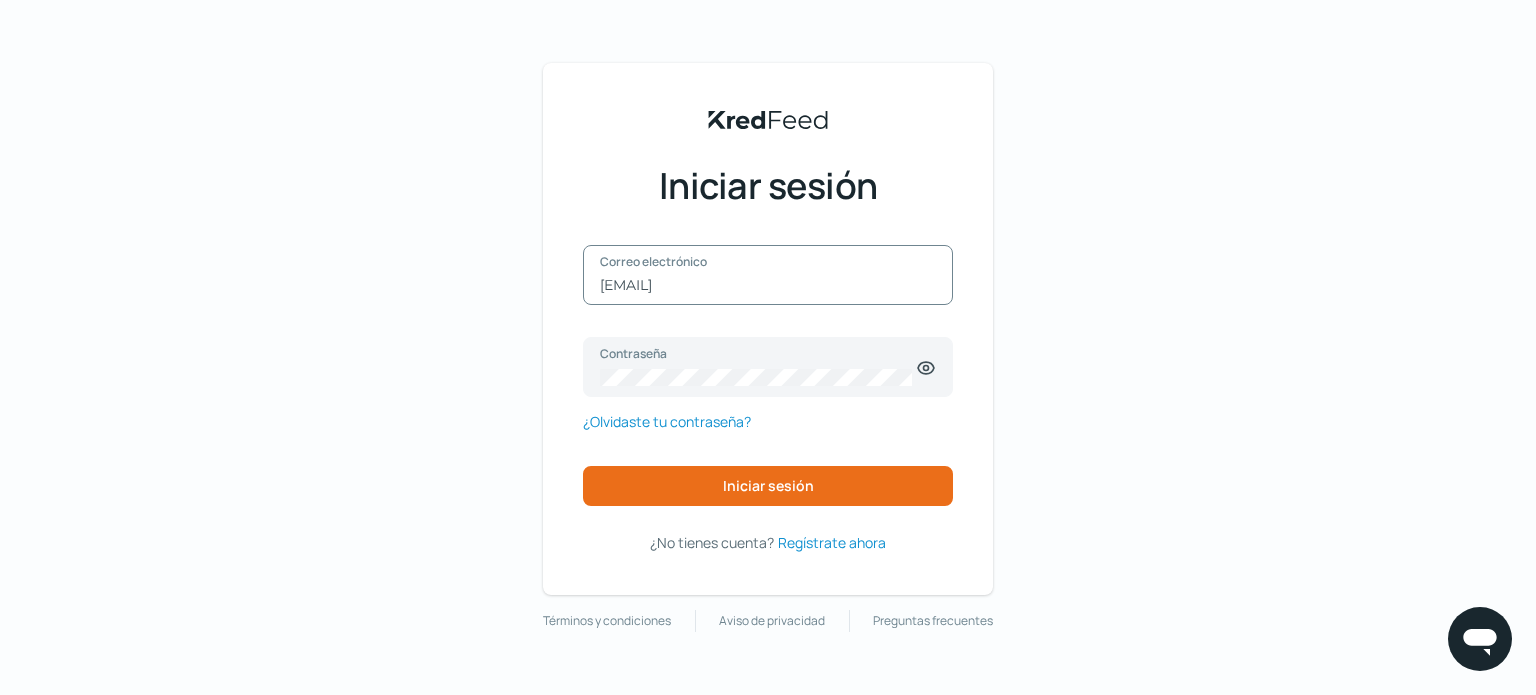 click on "[EMAIL]" at bounding box center (768, 285) 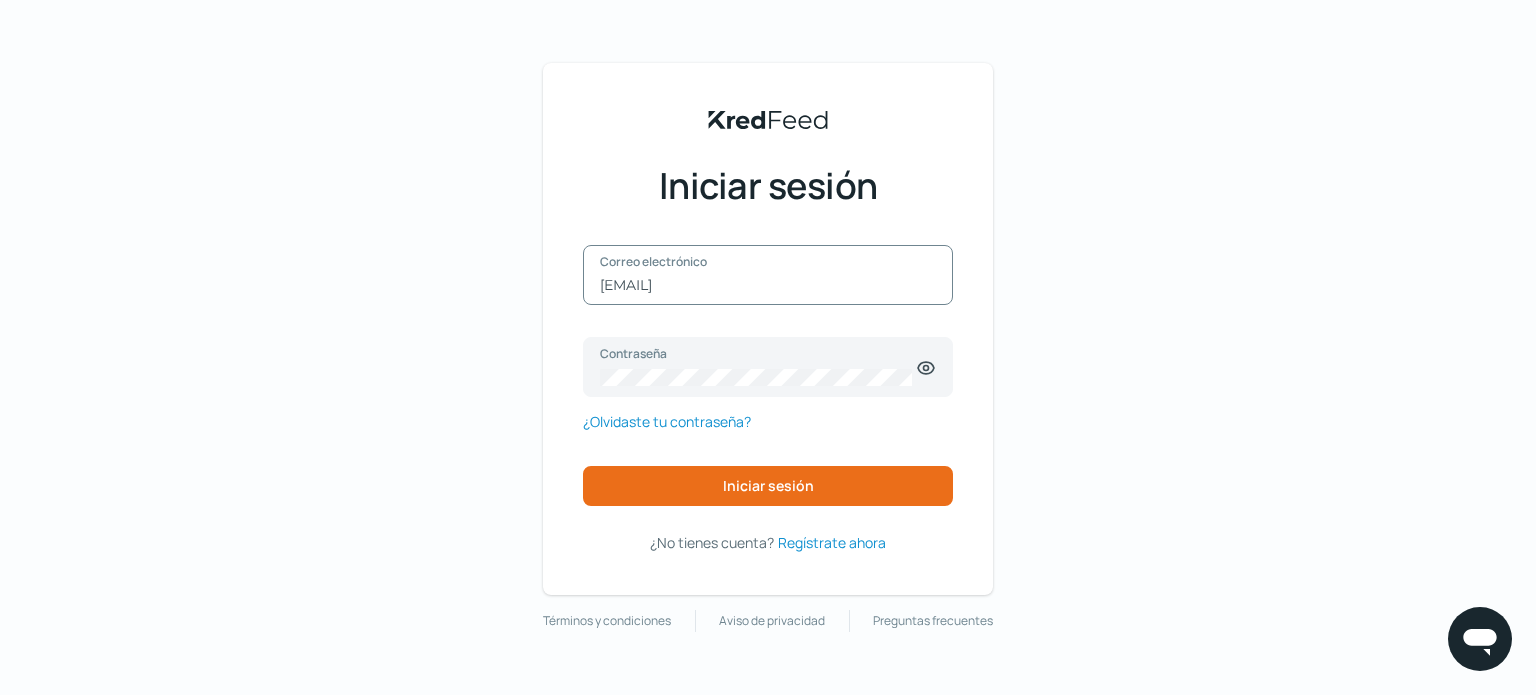 drag, startPoint x: 866, startPoint y: 290, endPoint x: 374, endPoint y: 261, distance: 492.85394 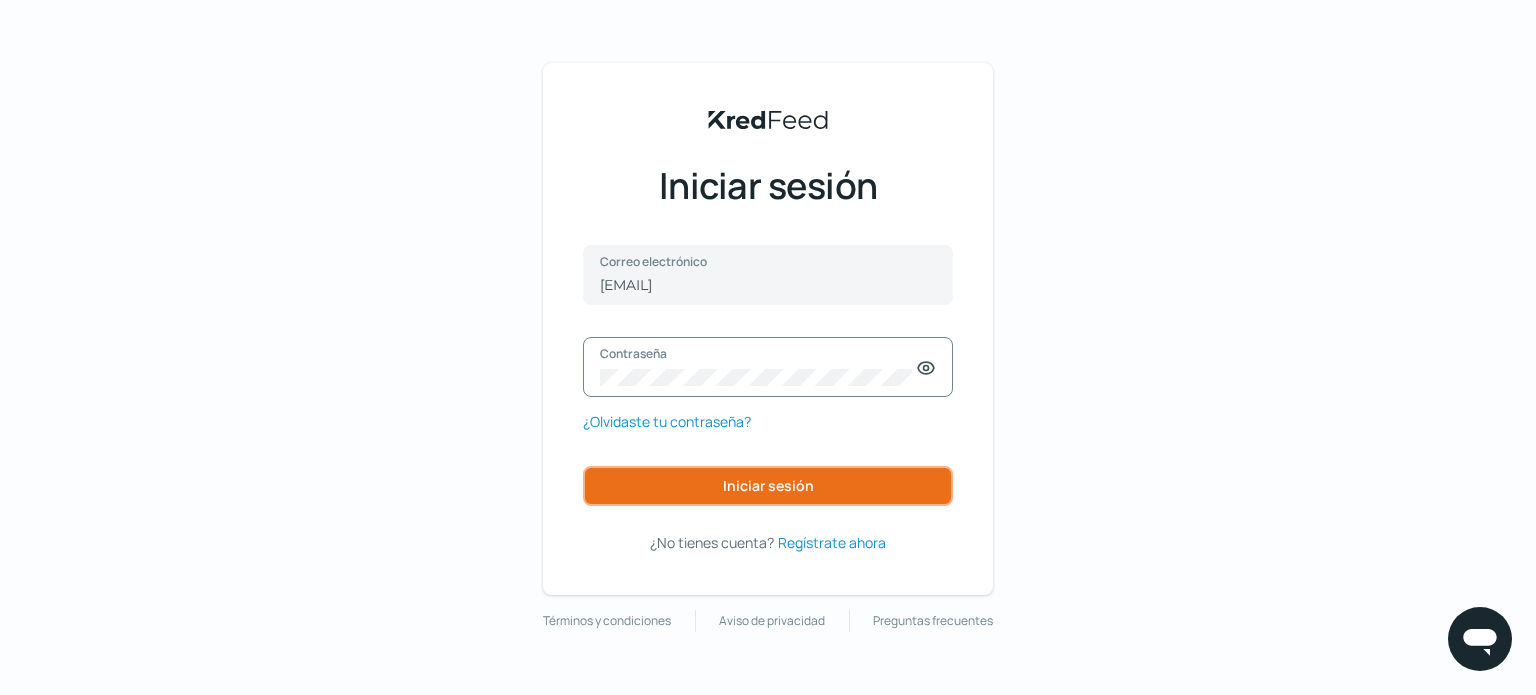 click on "Iniciar sesión" at bounding box center (768, 485) 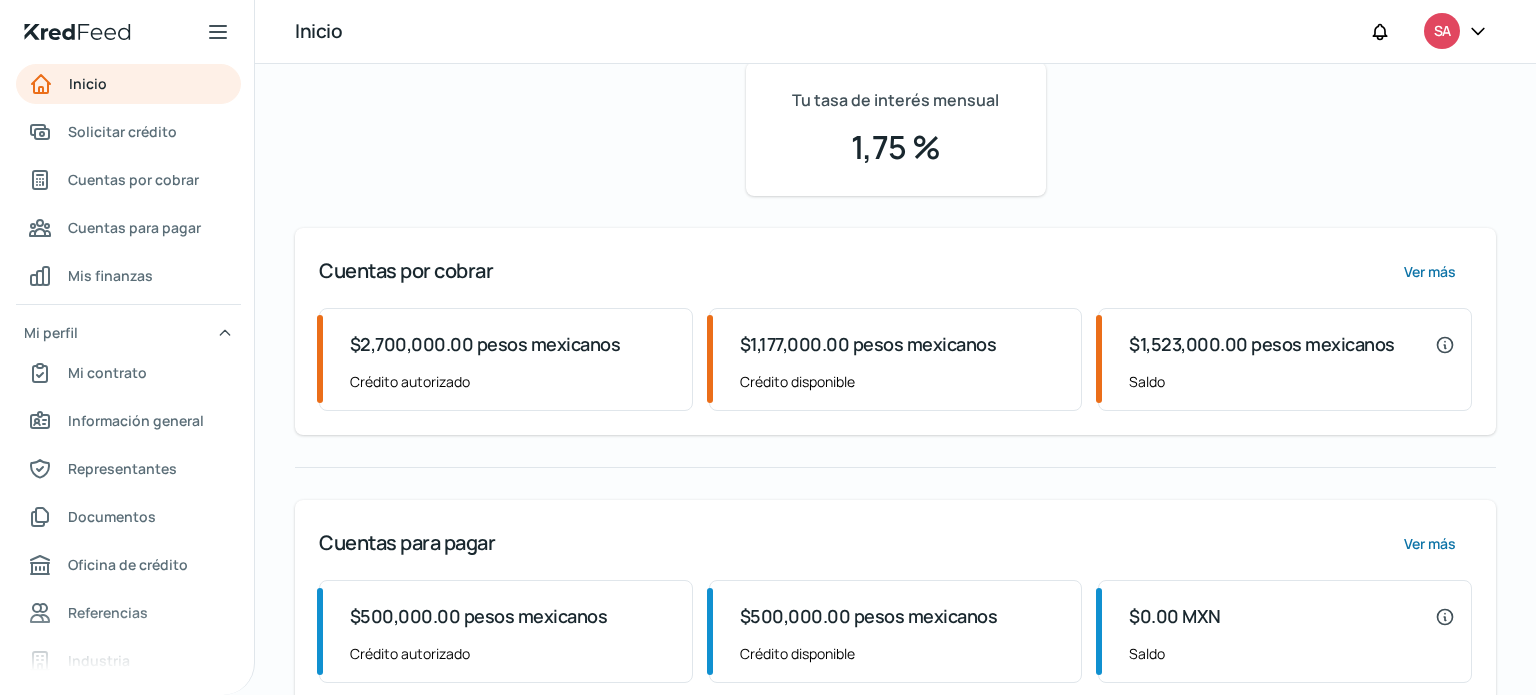 scroll, scrollTop: 196, scrollLeft: 0, axis: vertical 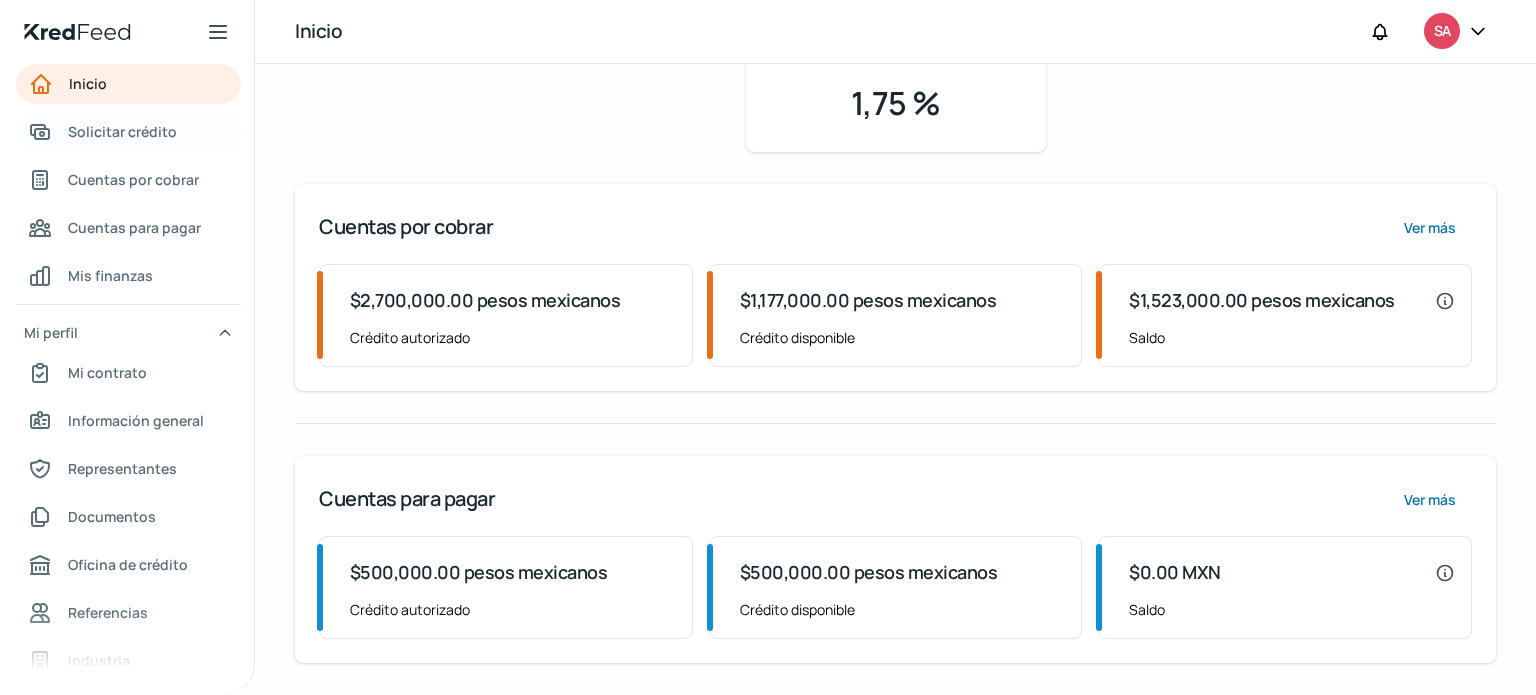 click on "Solicitar crédito" at bounding box center [122, 131] 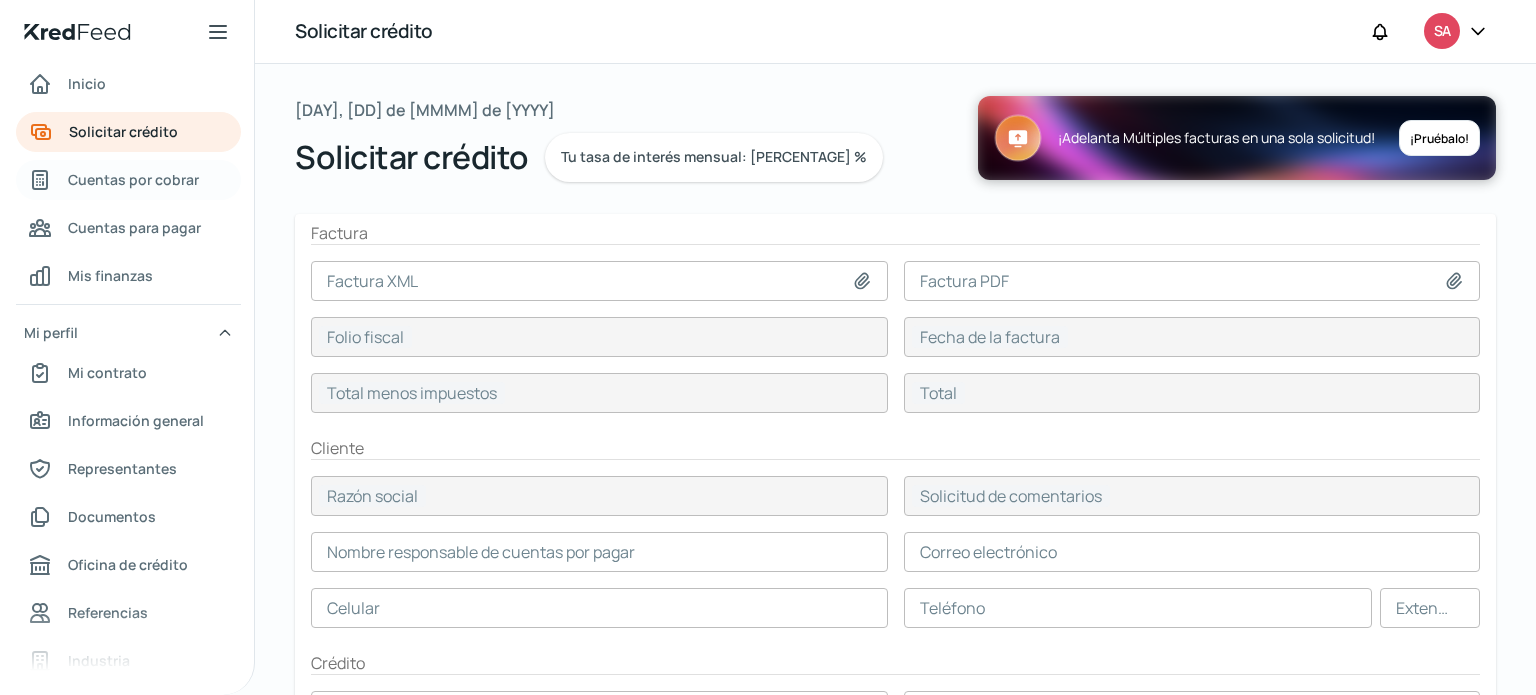click on "Cuentas por cobrar" at bounding box center (133, 179) 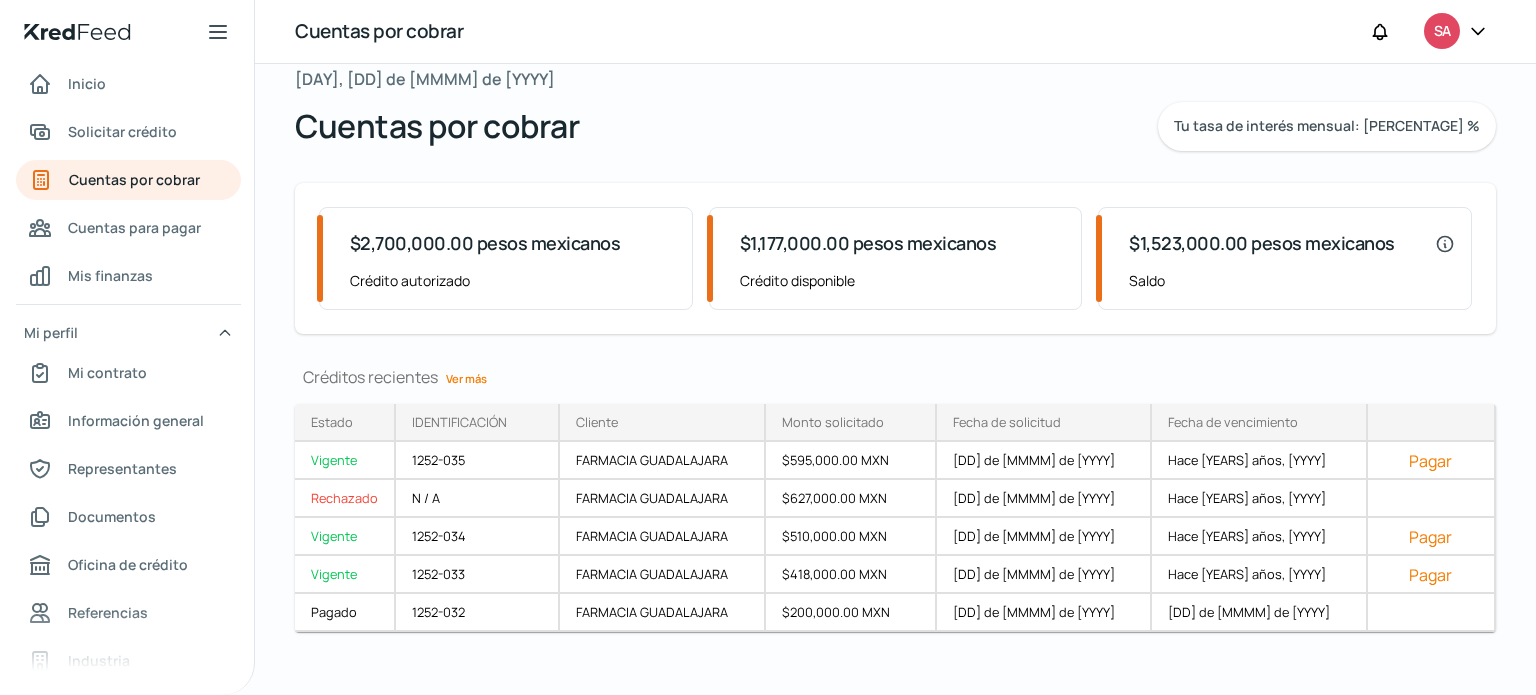 scroll, scrollTop: 48, scrollLeft: 0, axis: vertical 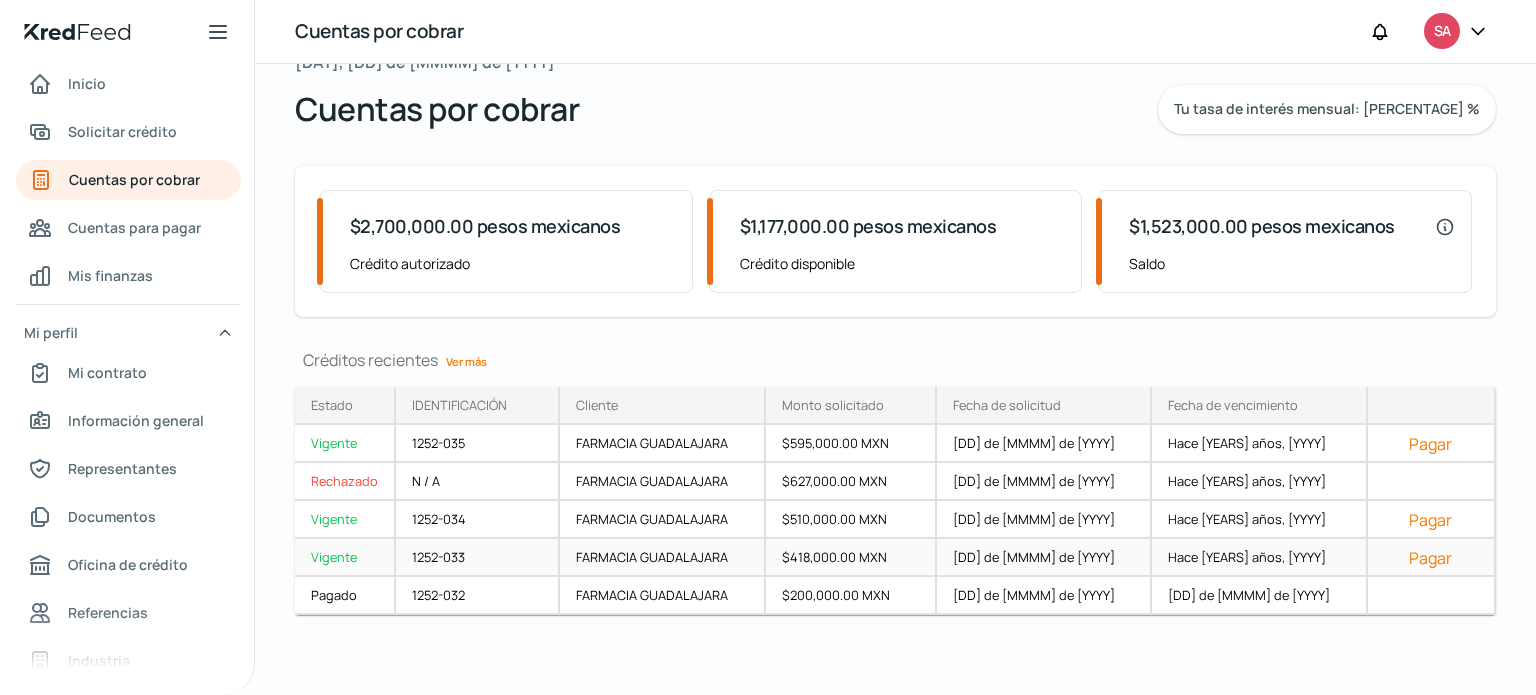 click on "Pagar" at bounding box center [1430, 558] 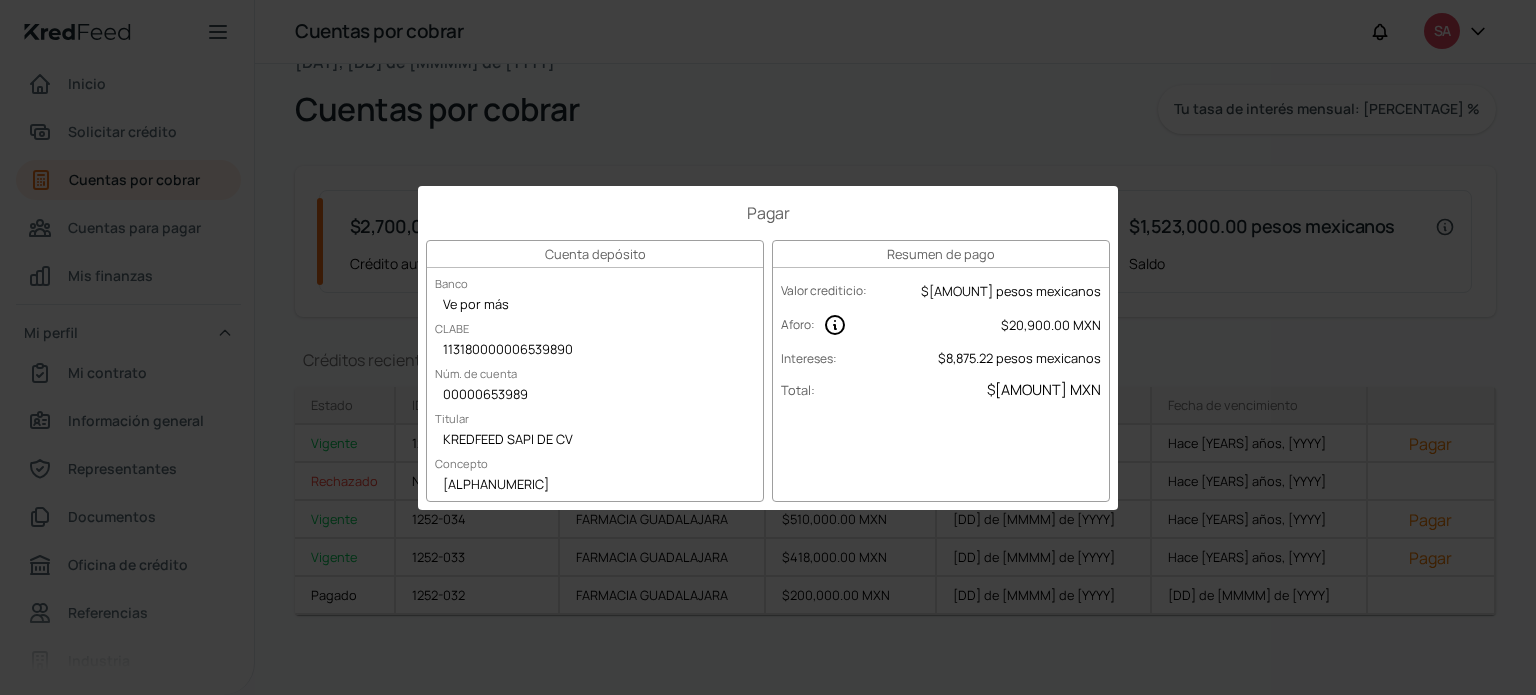 click on "Pagar Cuenta depósito Banco Ve por más CLABE 113180000006539890 Núm. de cuenta 00000653989 Titular KREDFEED SAPI DE CV Concepto VFpyYAs 6e581b32 Resumen de pago Valor crediticio  : $383,445.82 pesos mexicanos Aforo  : $20,900.00 MXN Intereses  : $8,875.22 pesos mexicanos Total  : $413,221.04 pesos mexicanos" at bounding box center (768, 347) 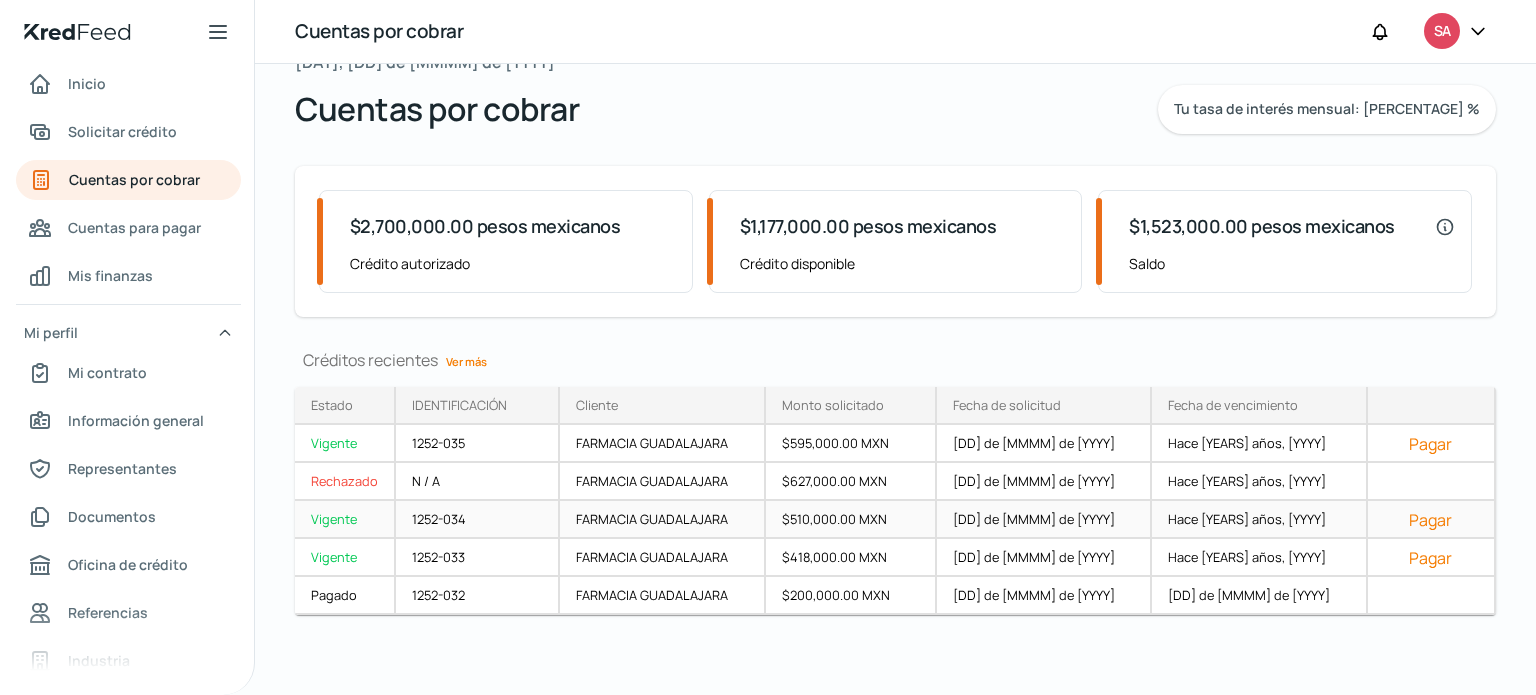 click on "Pagar" at bounding box center [1430, 520] 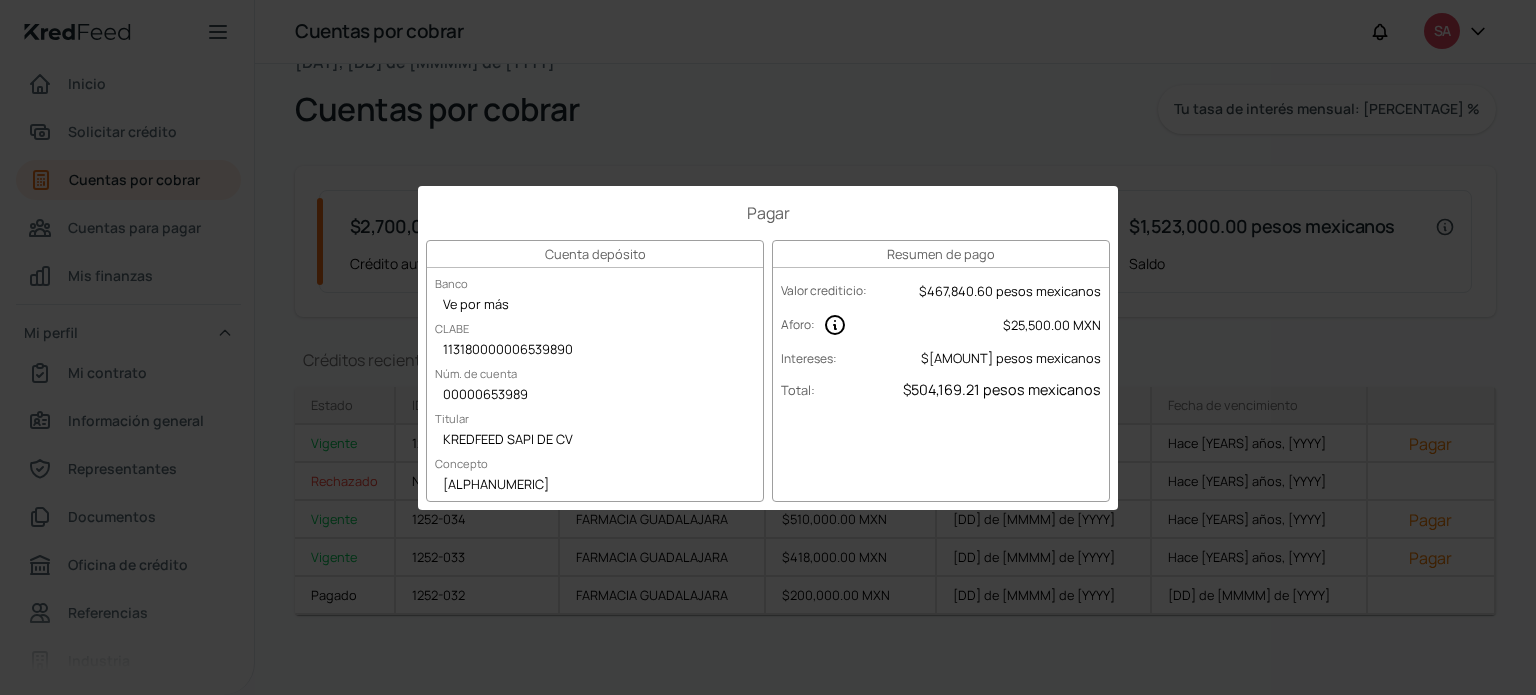 click on "Pagar Cuenta depósito Banco Ve por más CLABE [CLABE] Núm. de cuenta [ACCOUNT_NUMBER] Titular KREDFEED SAPI DE CV Concepto [CLABE] Resumen de pago Valor crediticio  : $[PRICE] pesos mexicanos Aforo  : $[PRICE] MXN Intereses  : $[PRICE] pesos mexicanos Total  : $[PRICE] pesos mexicanos" at bounding box center [768, 347] 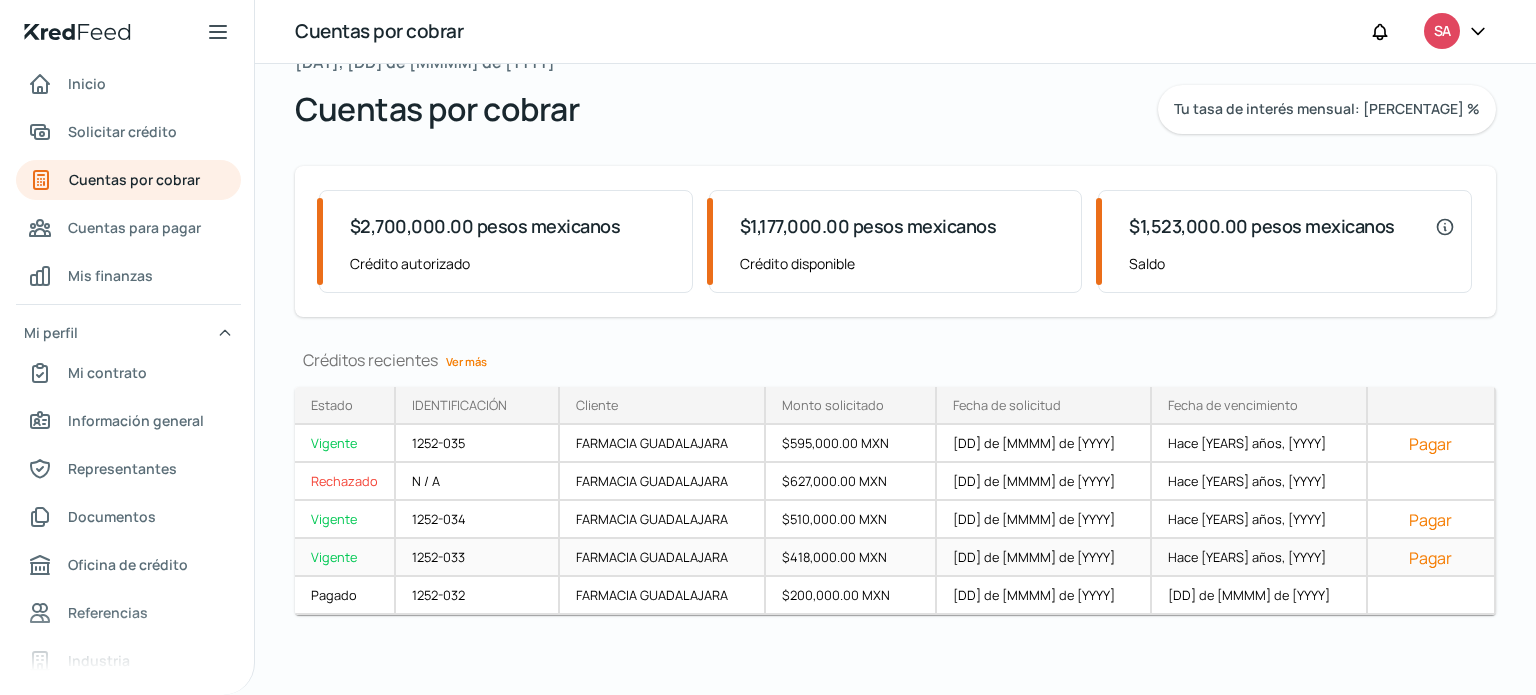 click on "Pagar" at bounding box center [1430, 558] 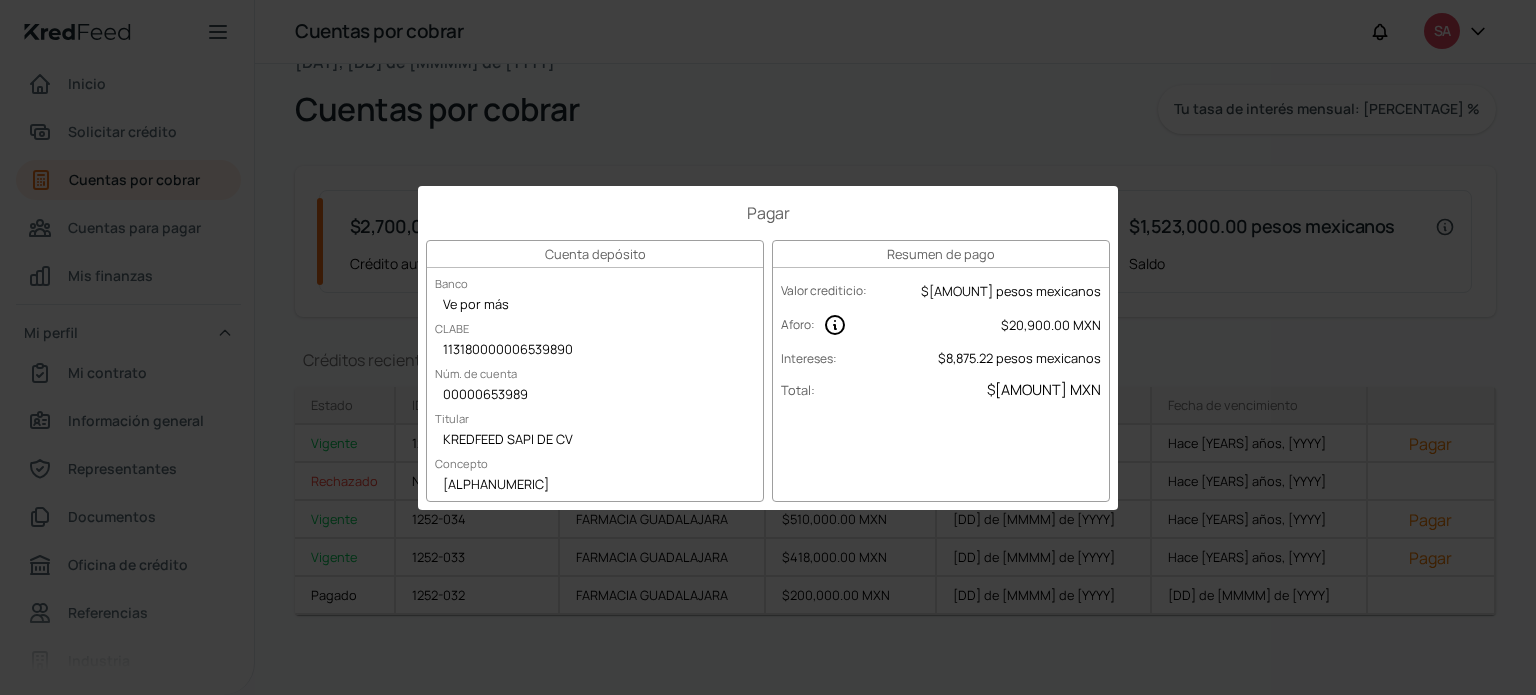 type 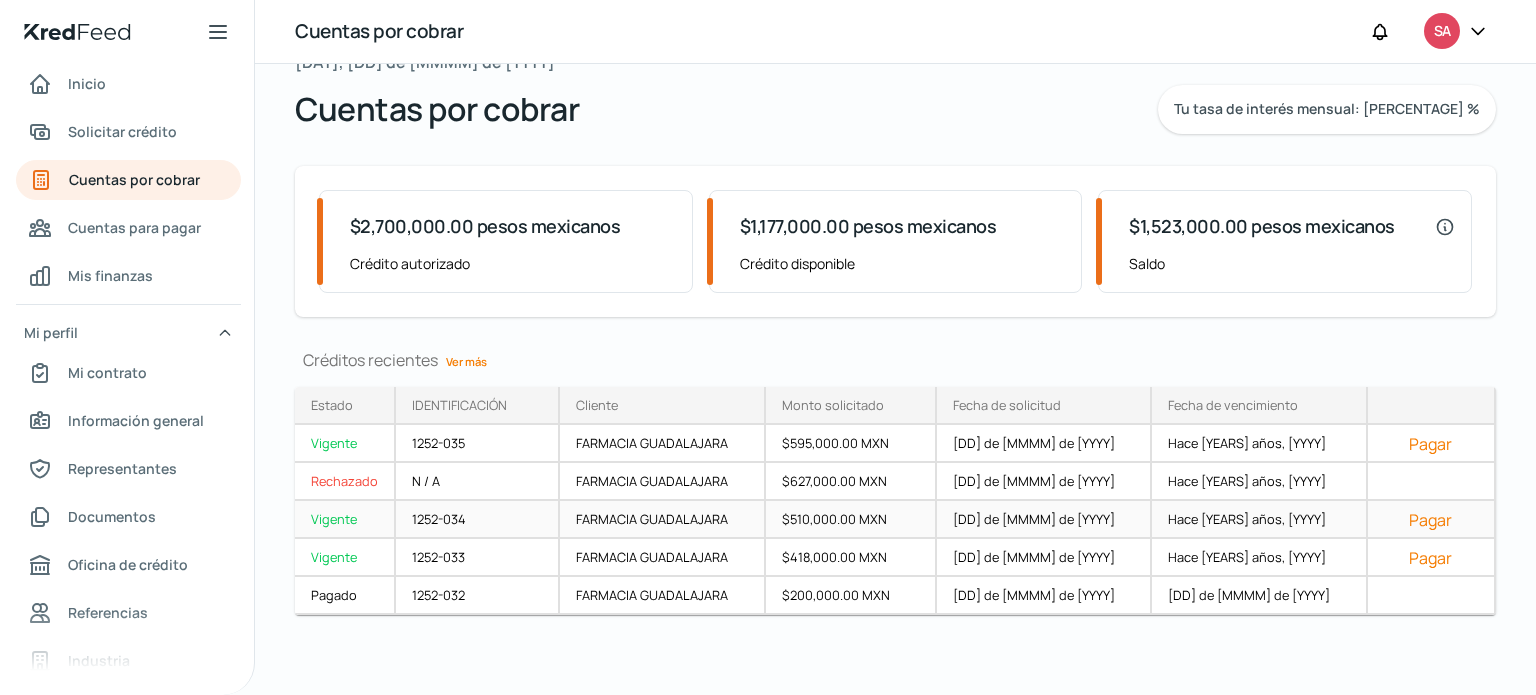click on "Pagar" at bounding box center [1430, 520] 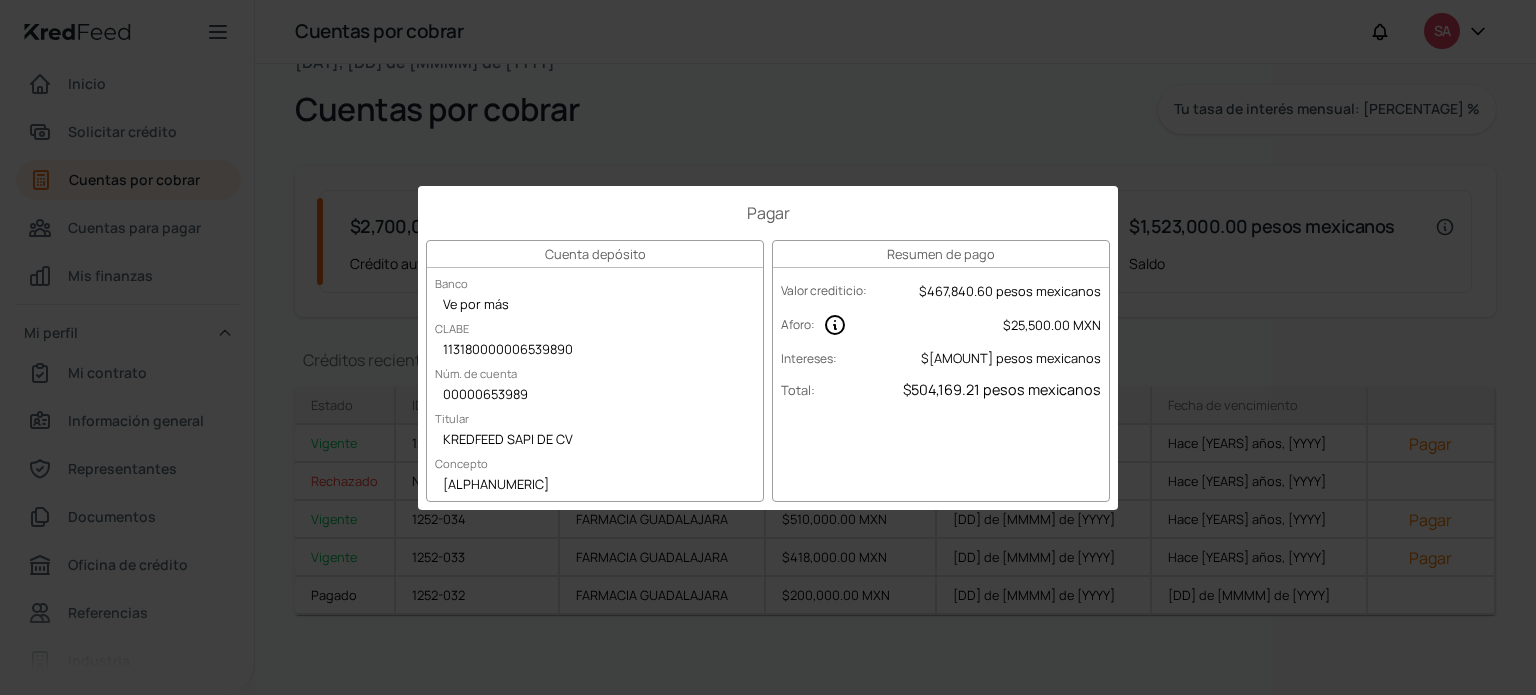click on "Pagar Cuenta depósito Banco Ve por más CLABE [CLABE] Núm. de cuenta [ACCOUNT_NUMBER] Titular KREDFEED SAPI DE CV Concepto [CLABE] Resumen de pago Valor crediticio  : $[PRICE] pesos mexicanos Aforo  : $[PRICE] MXN Intereses  : $[PRICE] pesos mexicanos Total  : $[PRICE] pesos mexicanos" at bounding box center [768, 347] 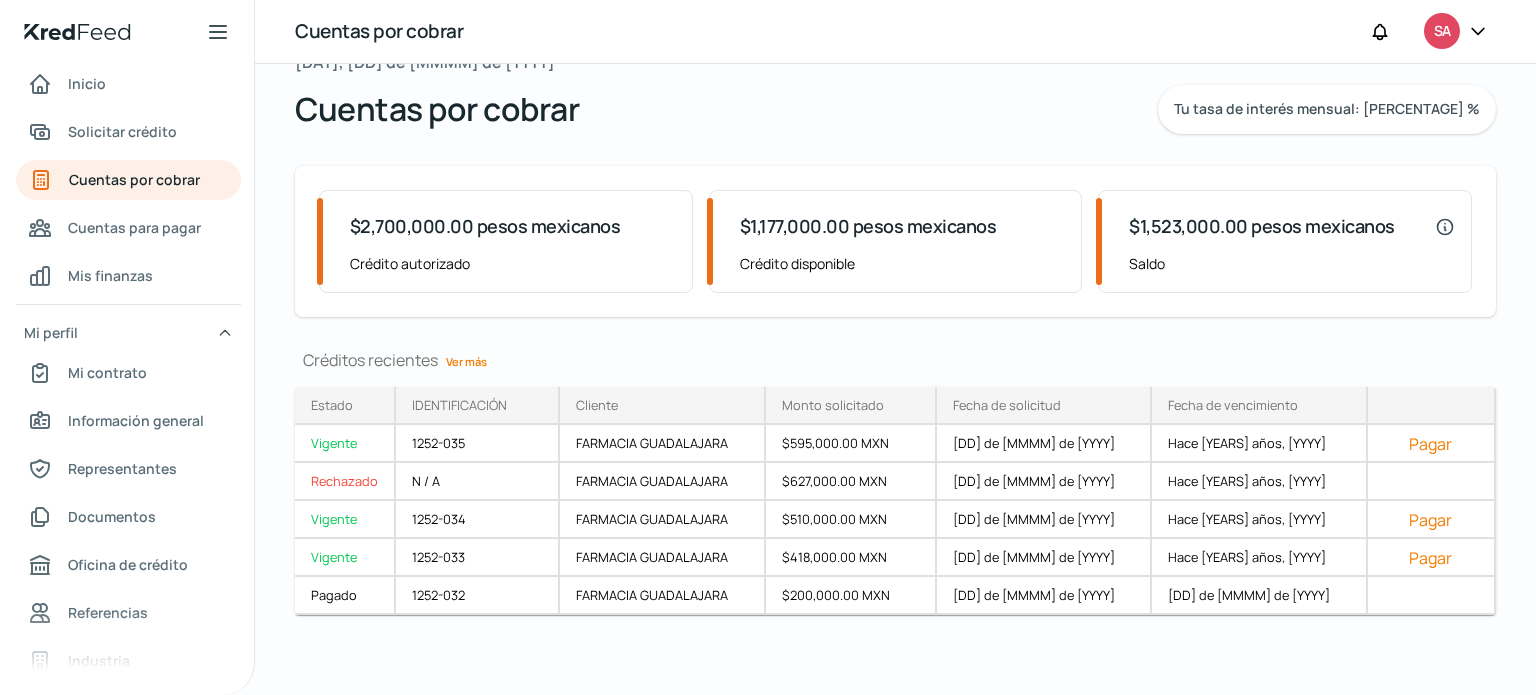 click 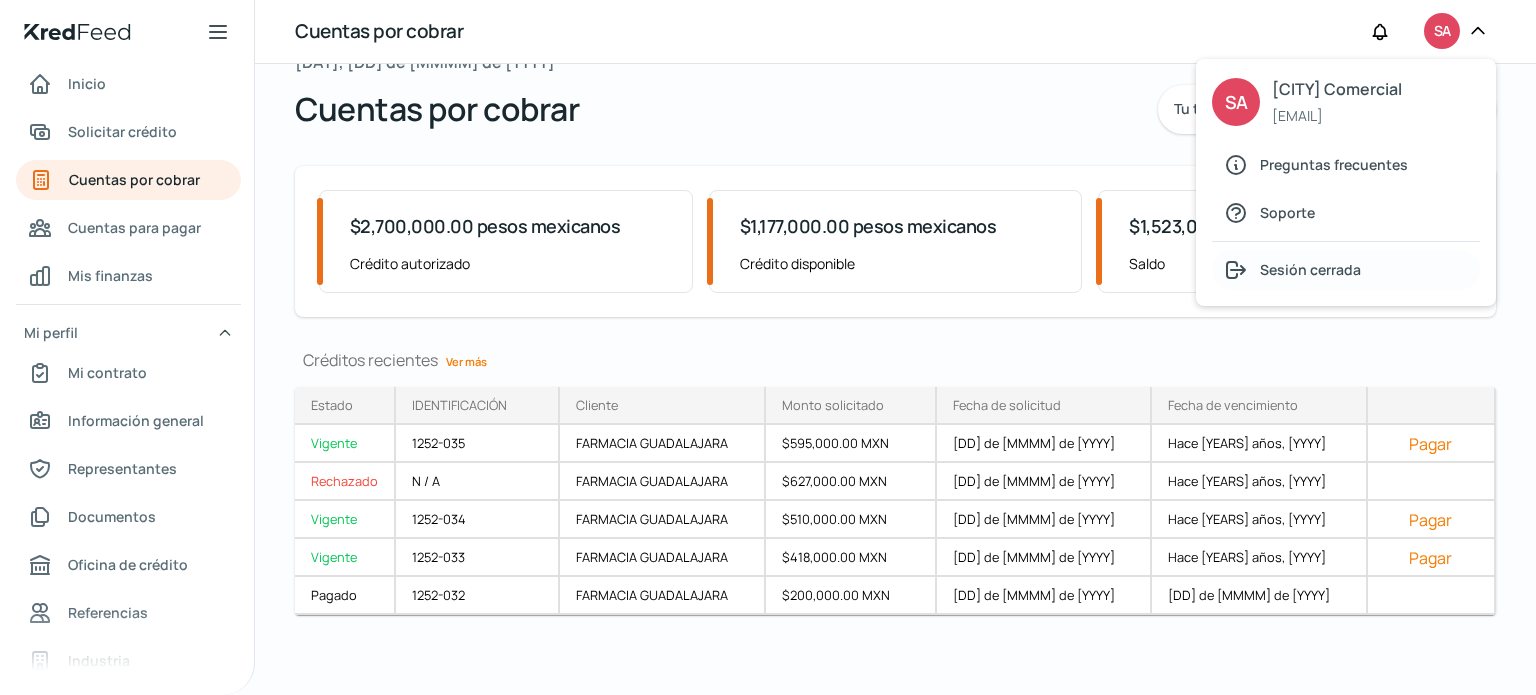click on "Sesión cerrada" at bounding box center [1310, 269] 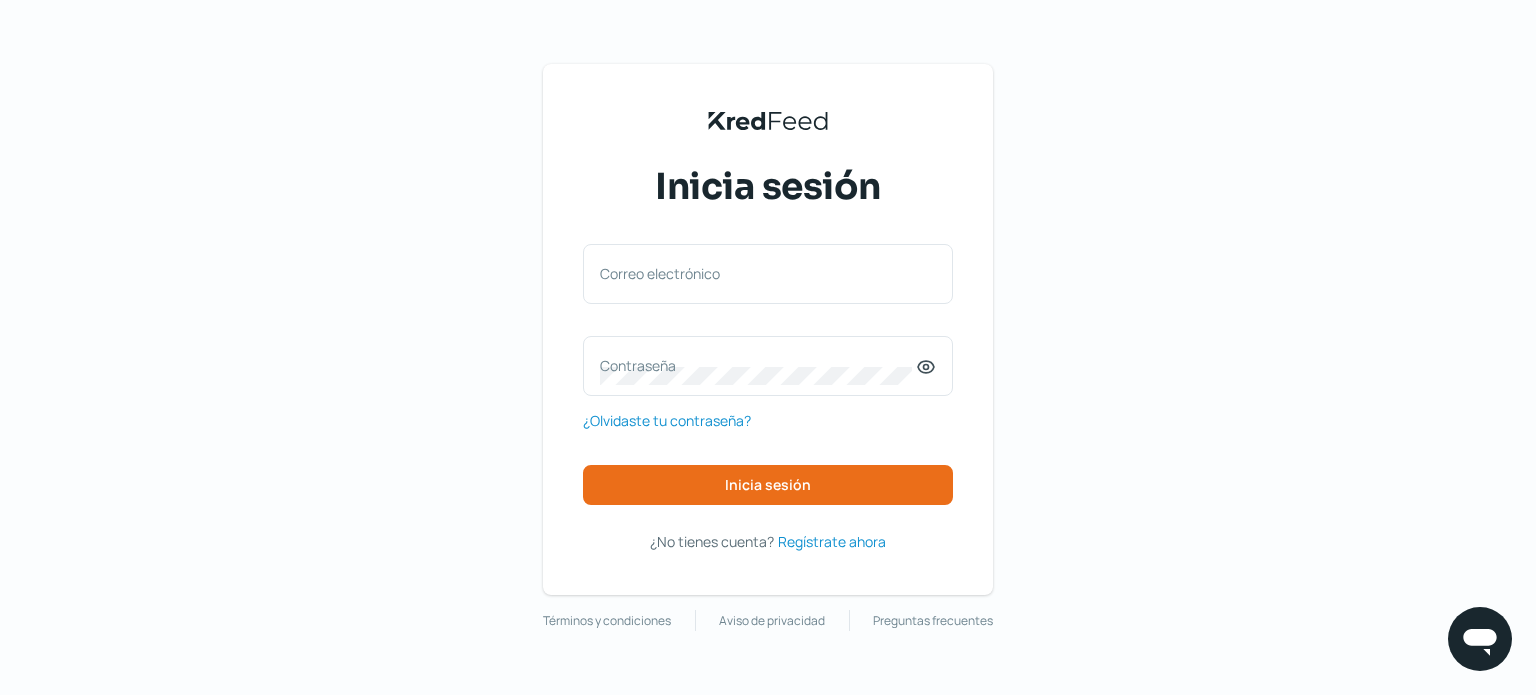 scroll, scrollTop: 0, scrollLeft: 0, axis: both 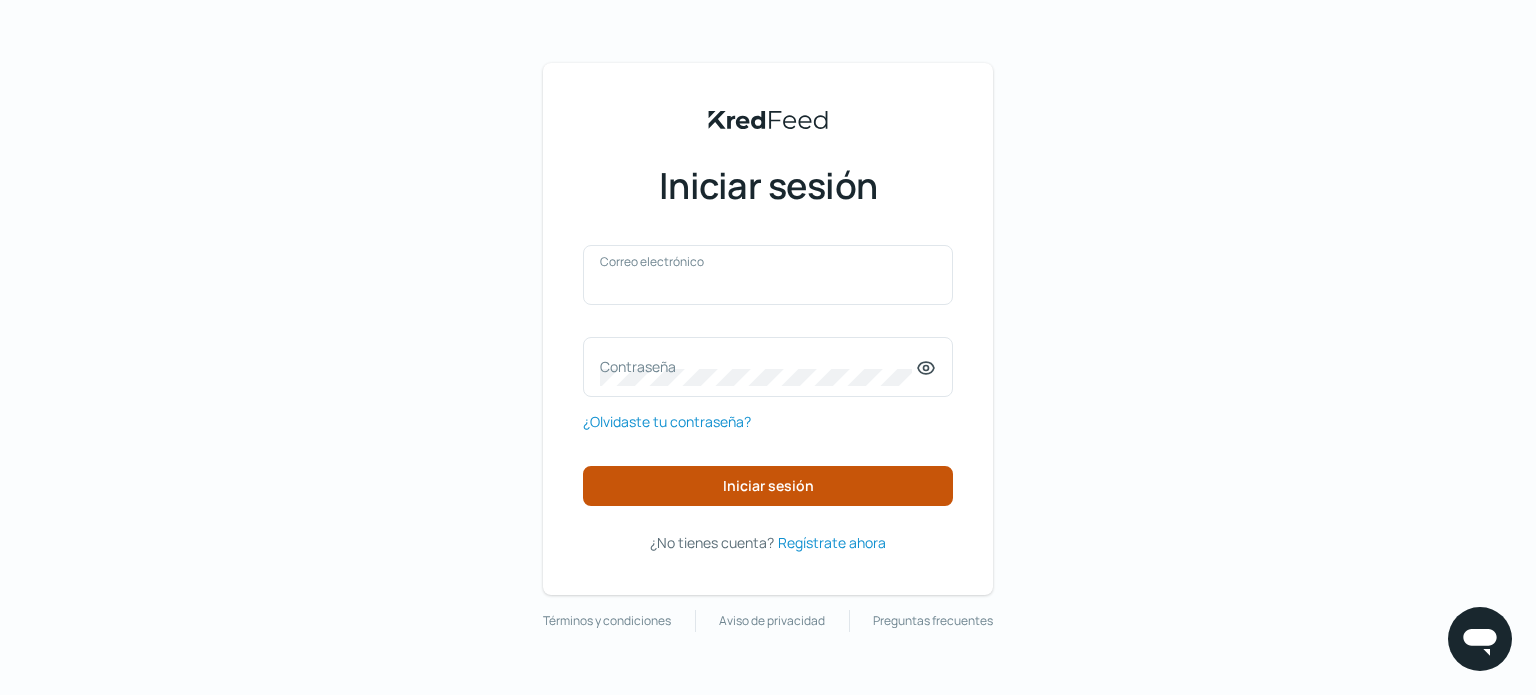type on "[EMAIL]" 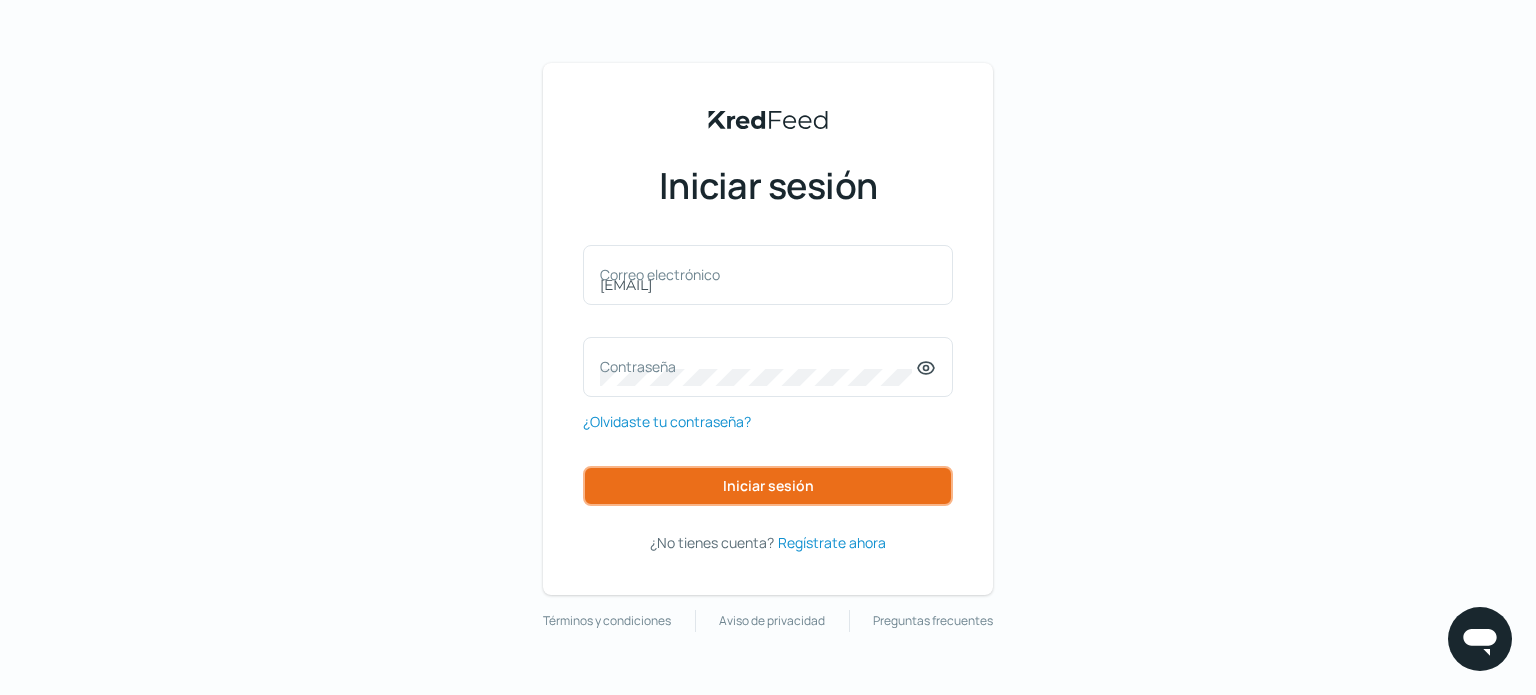 click on "Iniciar sesión" at bounding box center [768, 486] 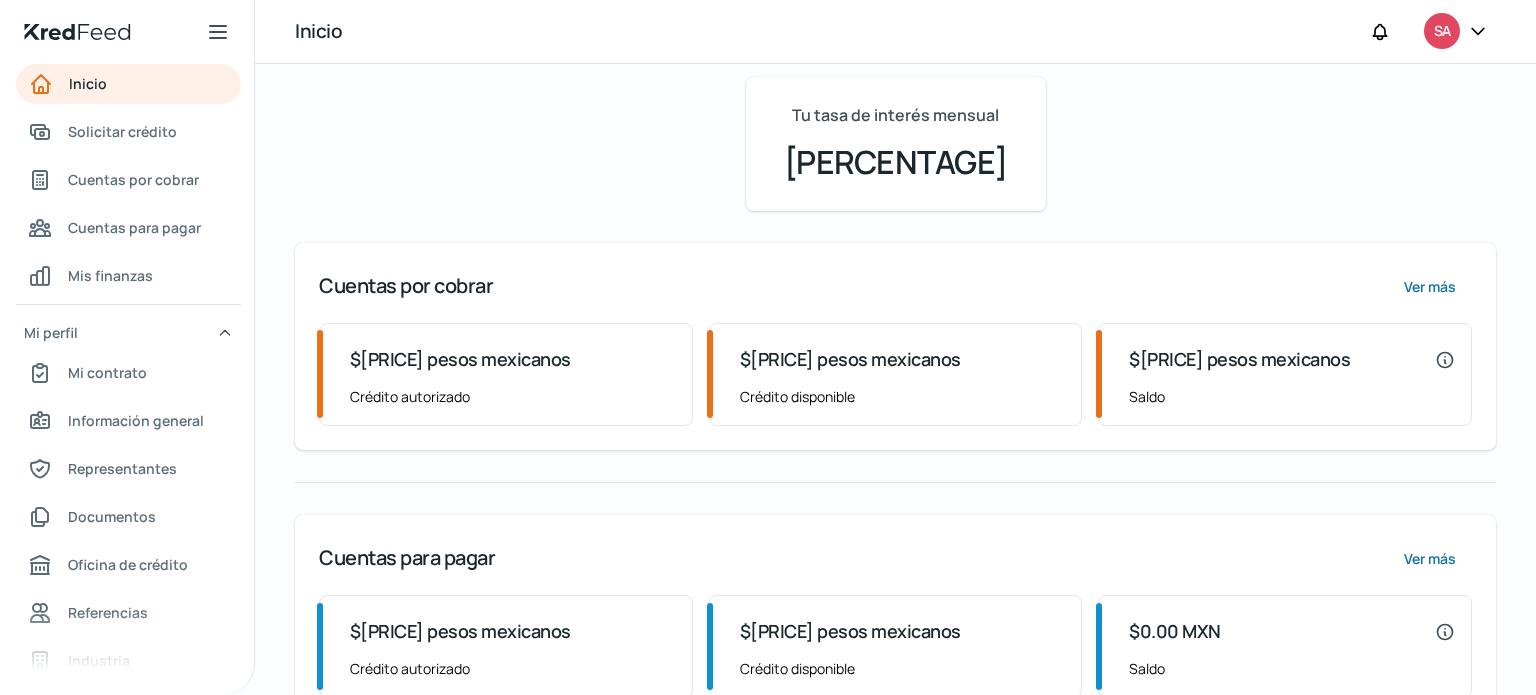 scroll, scrollTop: 196, scrollLeft: 0, axis: vertical 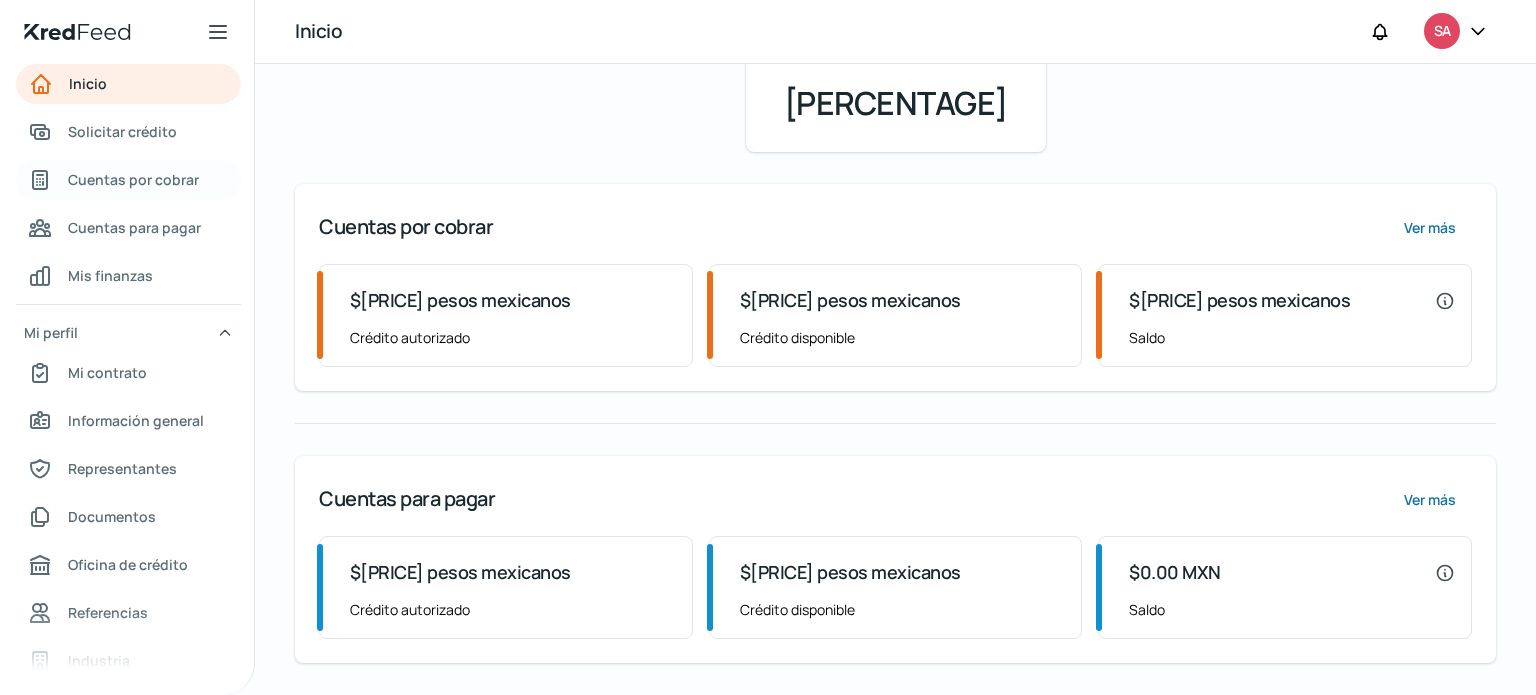 click on "Cuentas por cobrar" at bounding box center [133, 179] 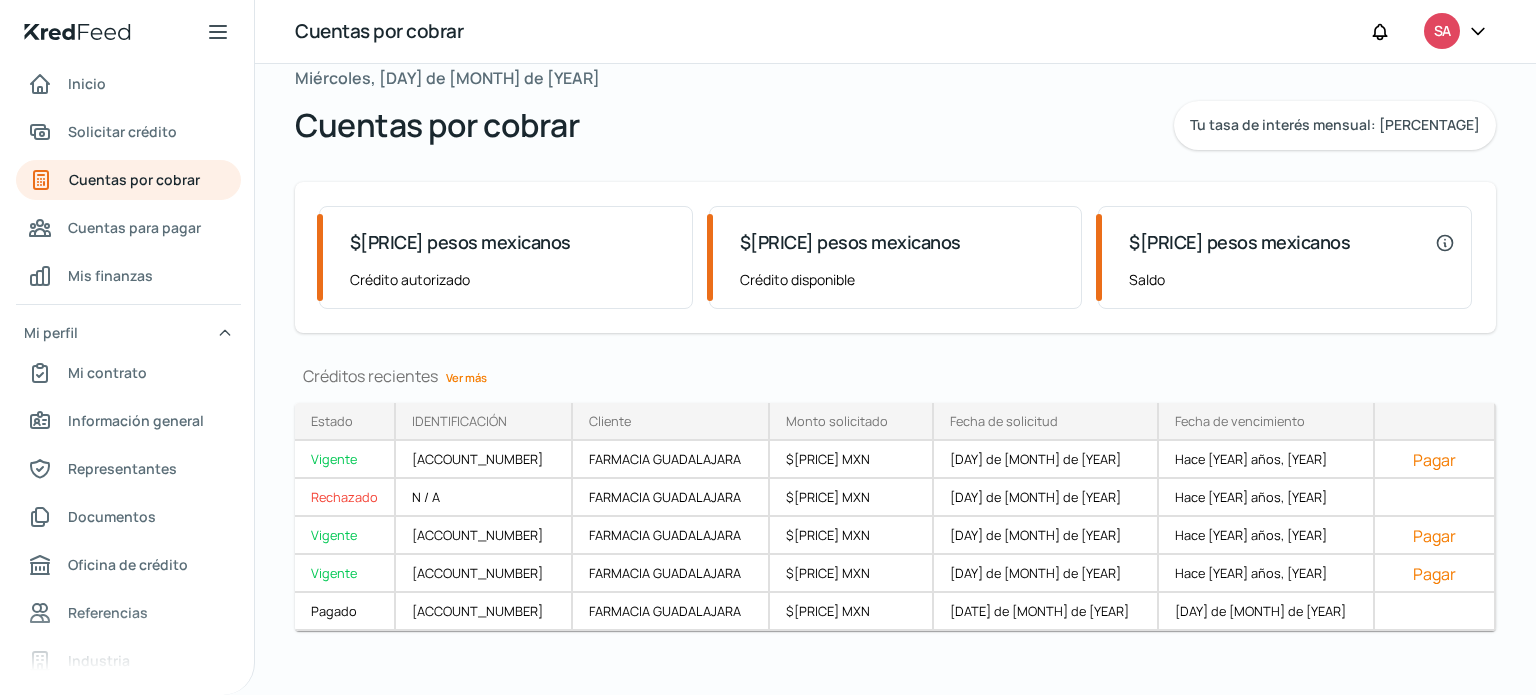 scroll, scrollTop: 48, scrollLeft: 0, axis: vertical 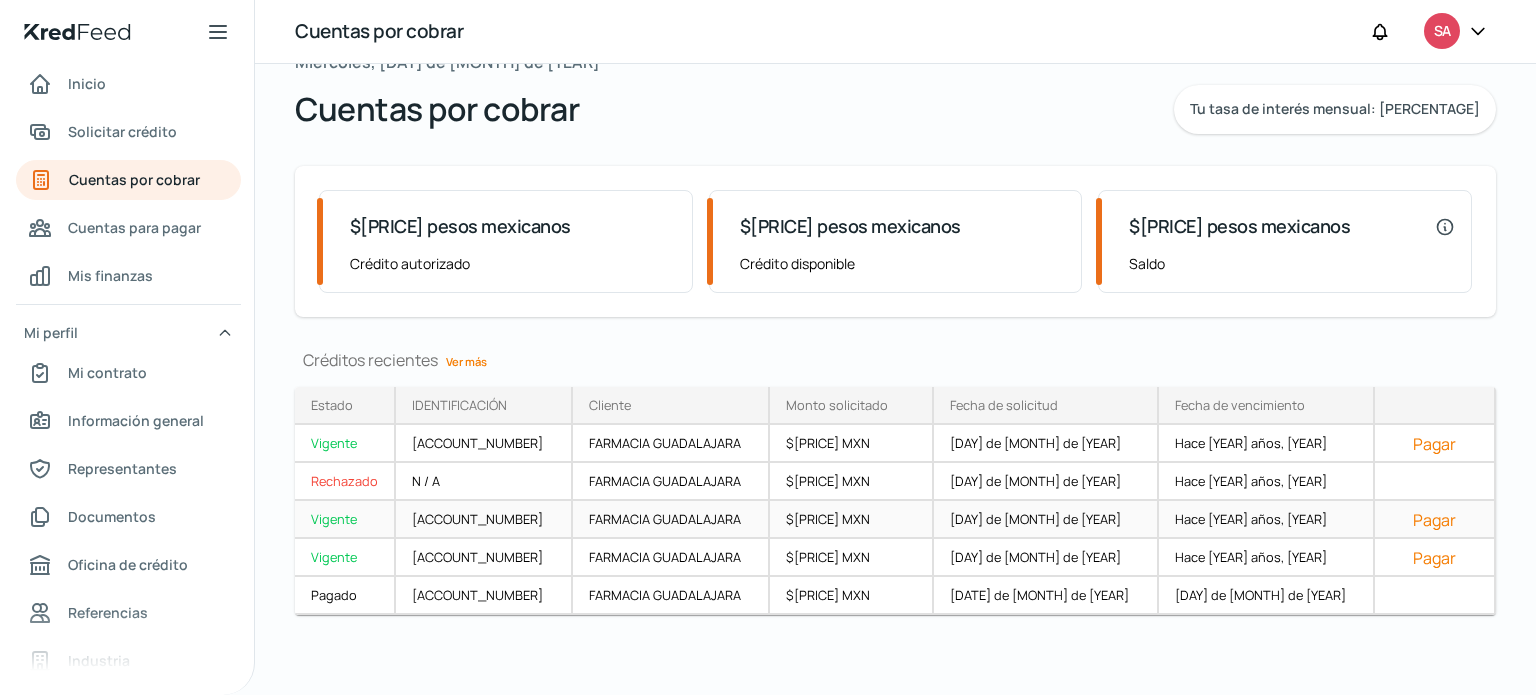 click on "Pagar" at bounding box center (1434, 520) 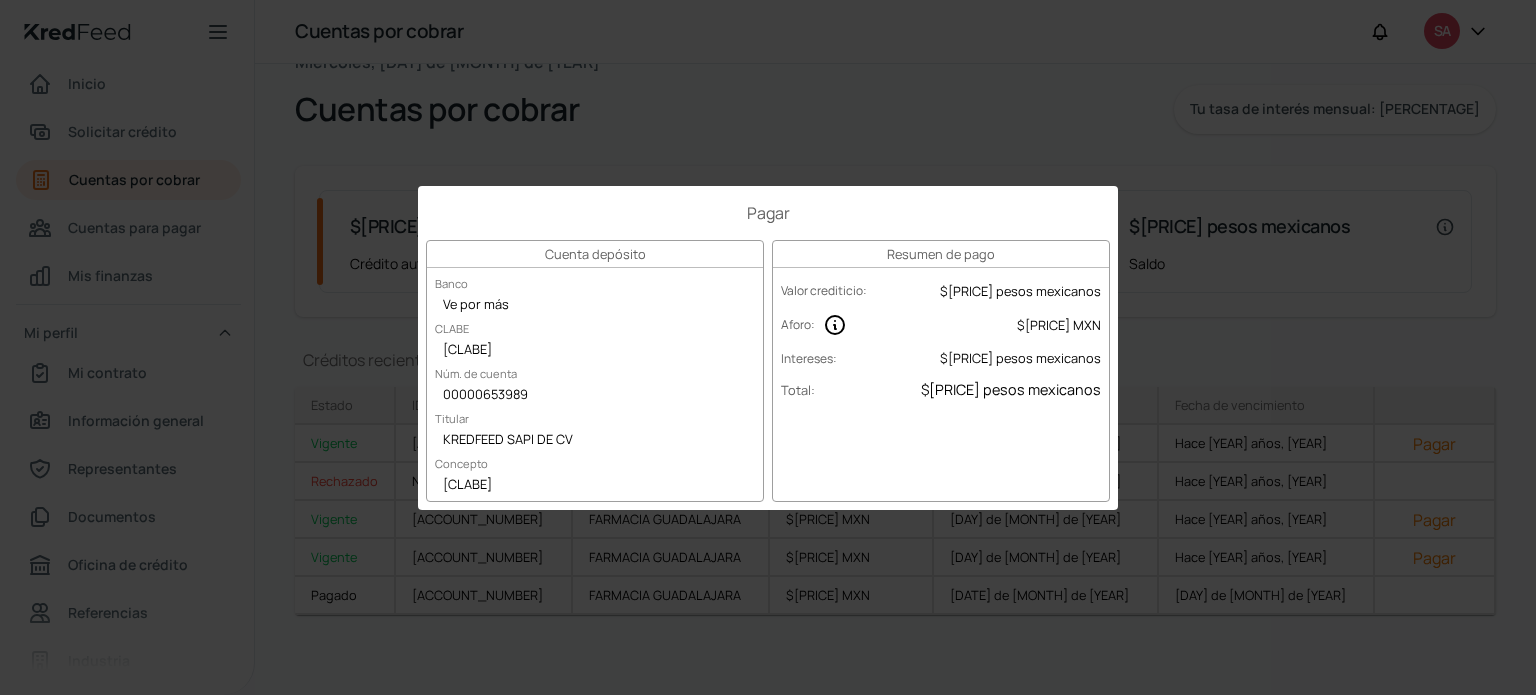 click on "Pagar Cuenta depósito Banco Ve por más CLABE [CLABE] Núm. de cuenta [ACCOUNT_NUMBER] Titular KREDFEED SAPI DE CV Concepto [CLABE] Resumen de pago Valor crediticio  : $[PRICE] pesos mexicanos Aforo  : $[PRICE] MXN Intereses  : $[PRICE] pesos mexicanos Total  : $[PRICE] pesos mexicanos" at bounding box center [768, 347] 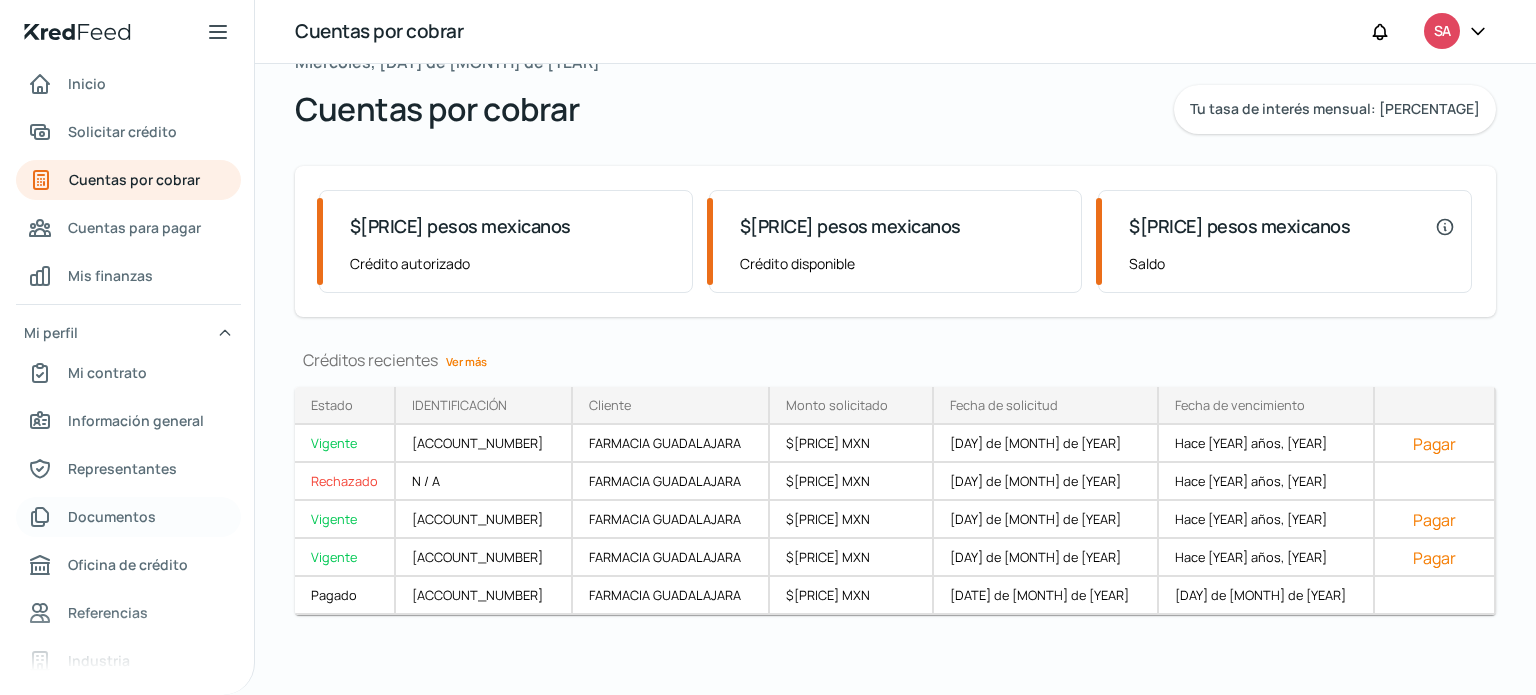 click on "Documentos" at bounding box center (112, 516) 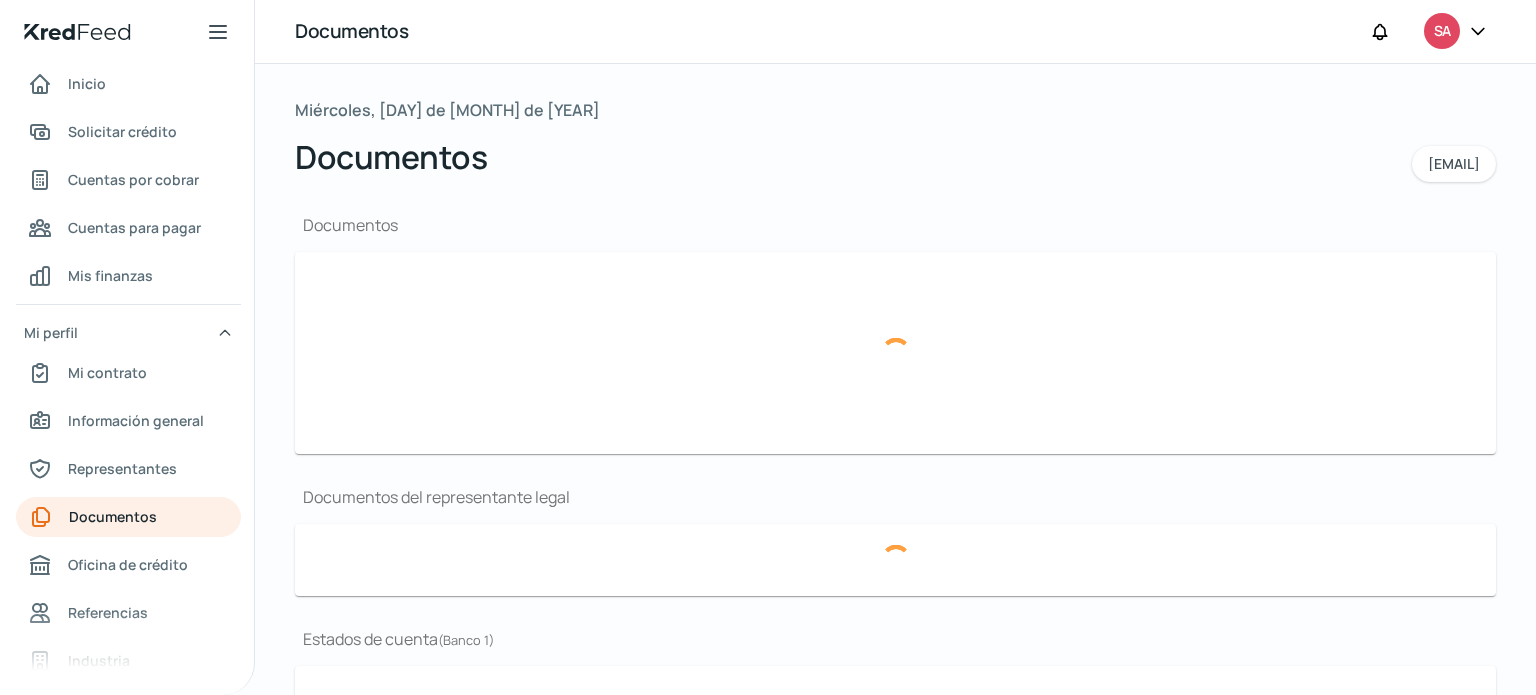 type on "RFC CAVA ACT 09072020.pdf" 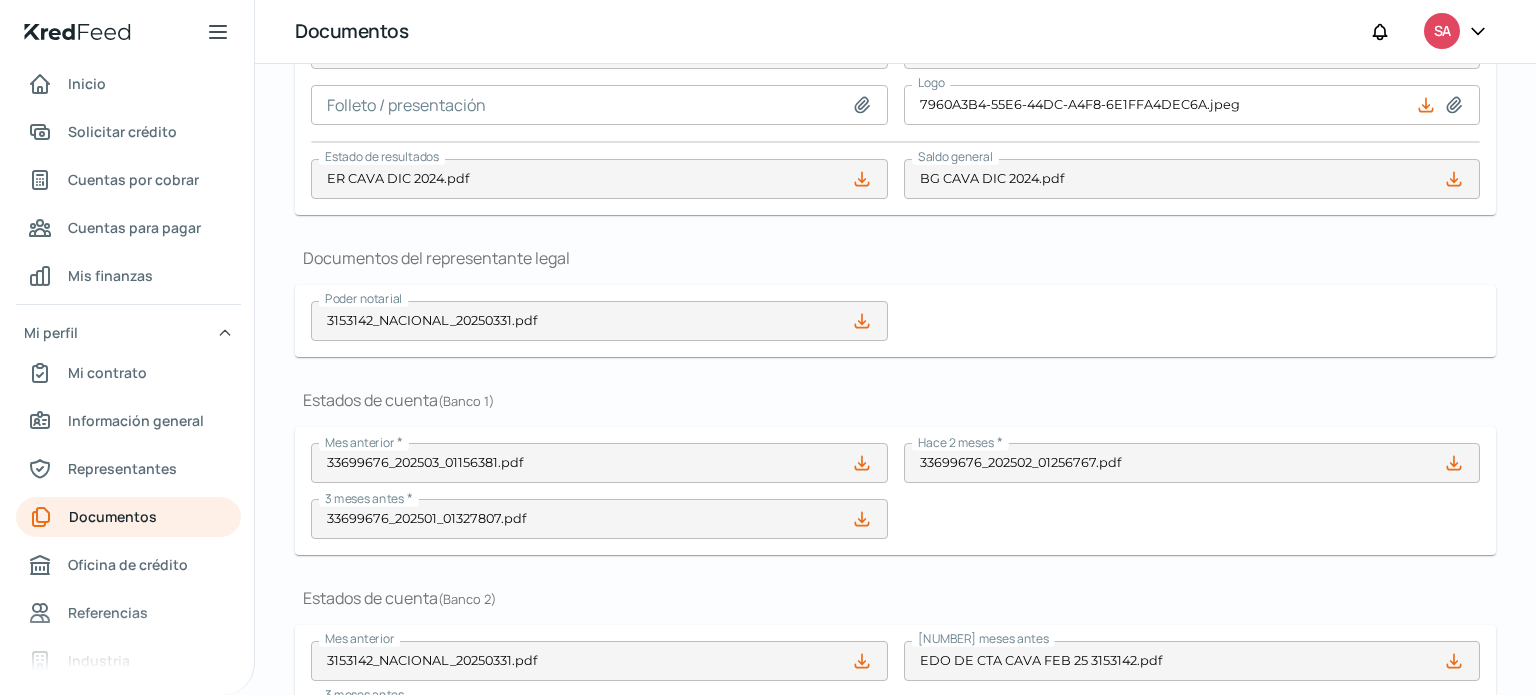 scroll, scrollTop: 572, scrollLeft: 0, axis: vertical 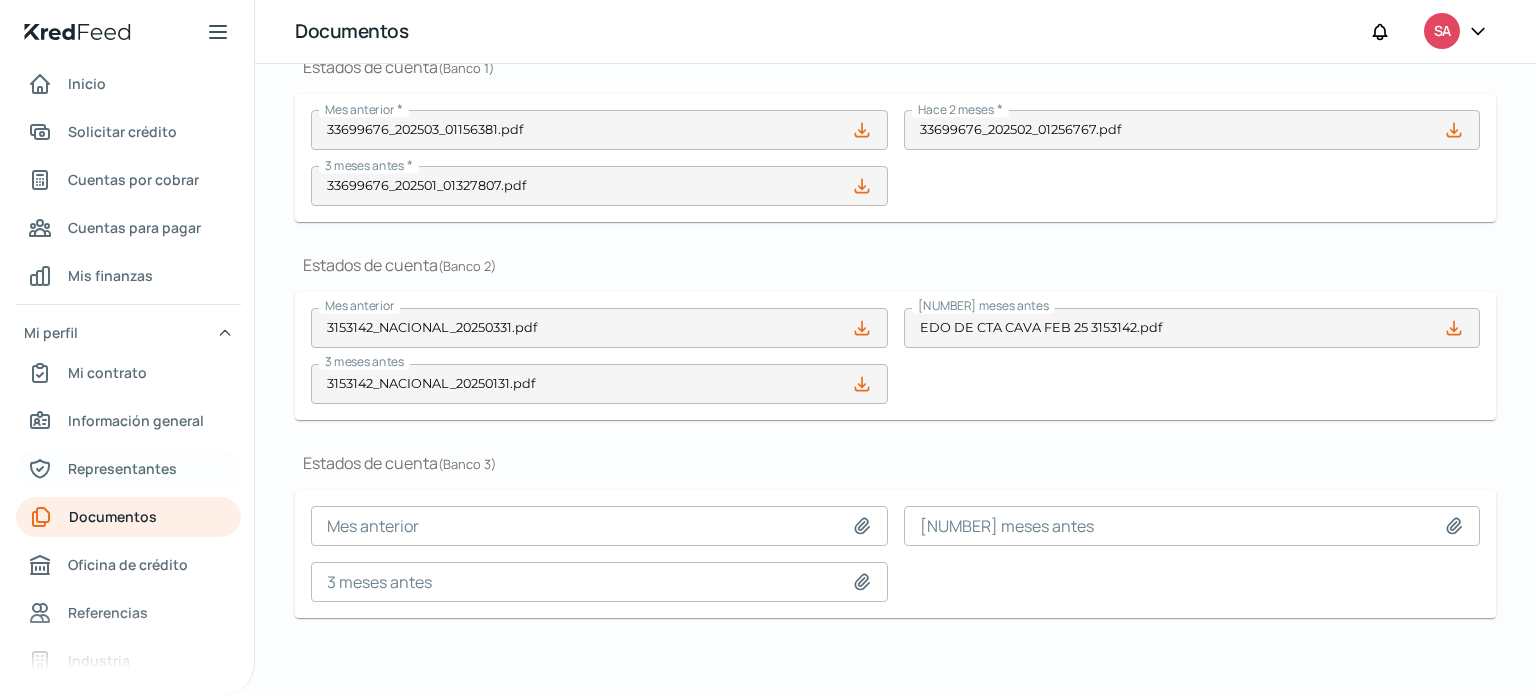 click on "Representantes" at bounding box center [122, 468] 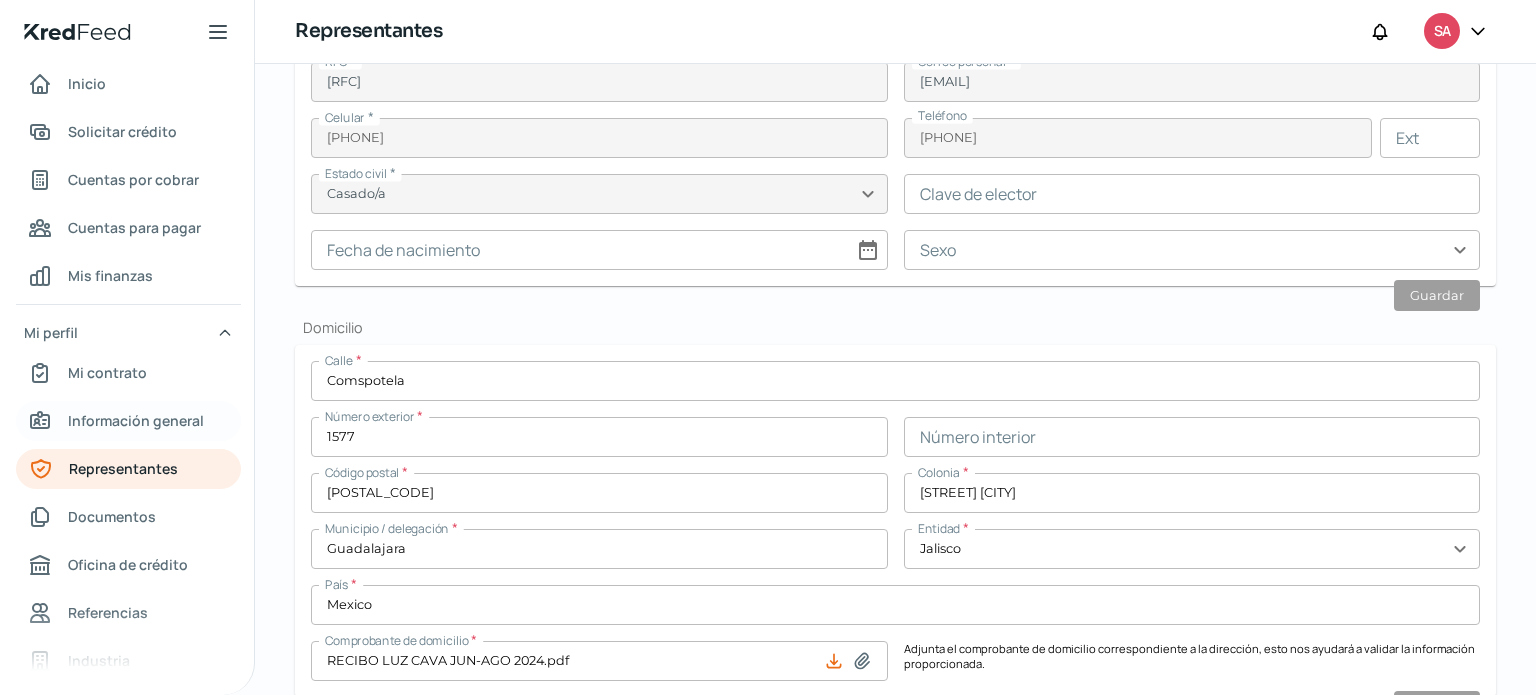 scroll, scrollTop: 0, scrollLeft: 0, axis: both 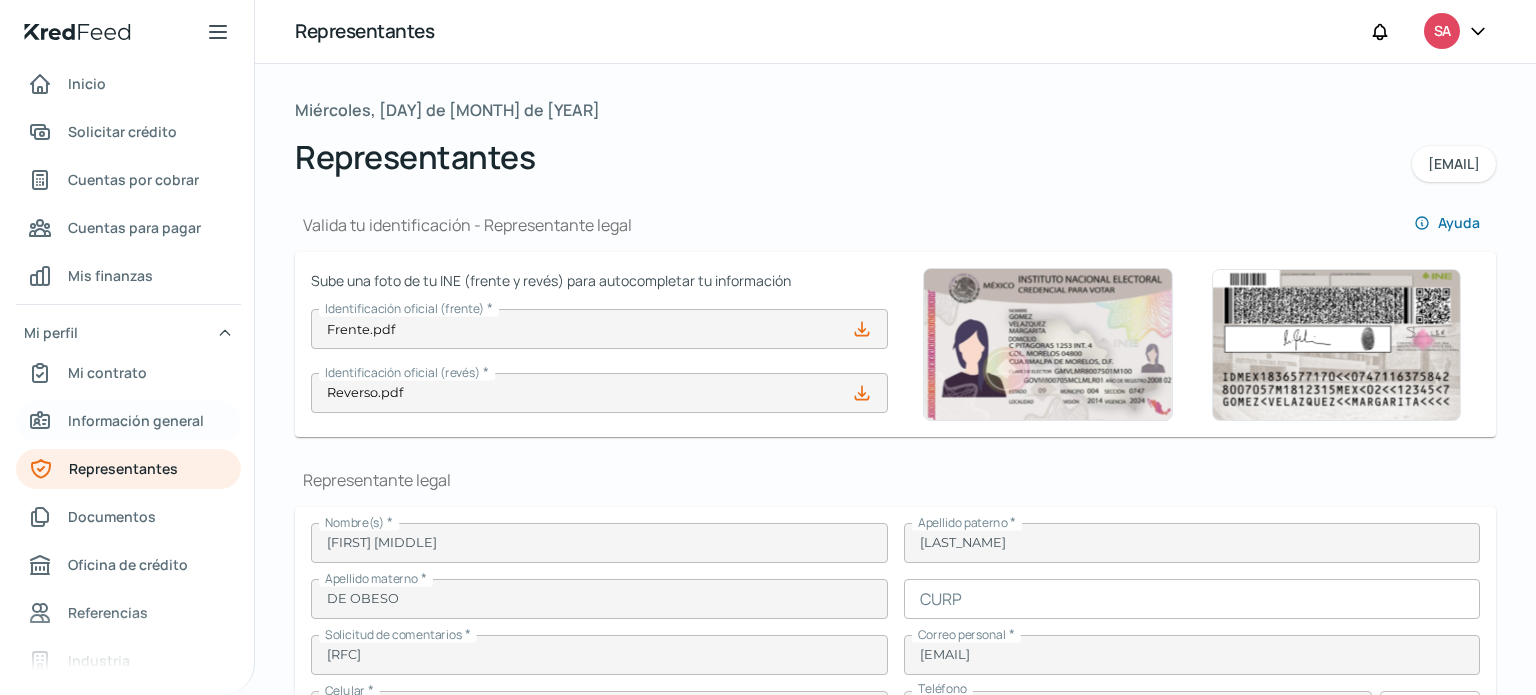 click on "Información general" at bounding box center (136, 420) 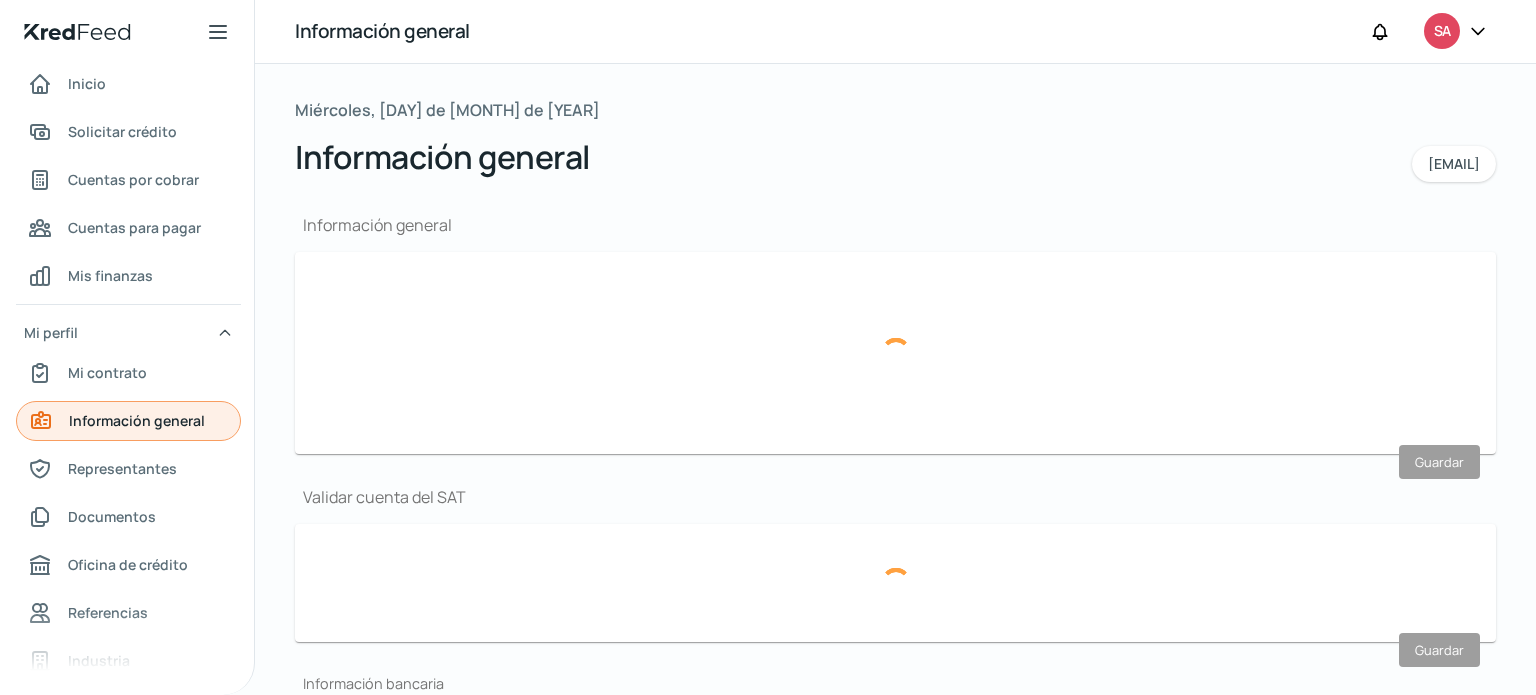 type on "[EMAIL]" 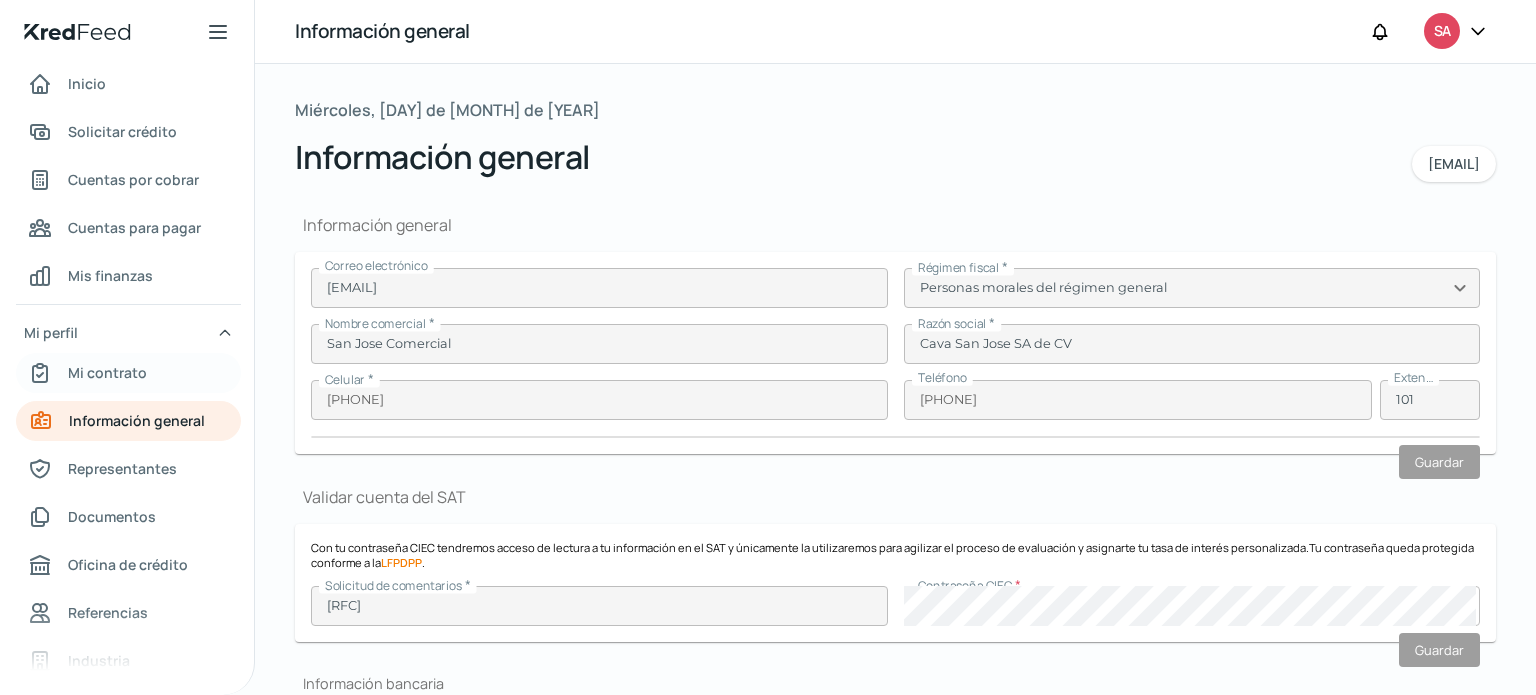 click on "Mi contrato" at bounding box center (107, 372) 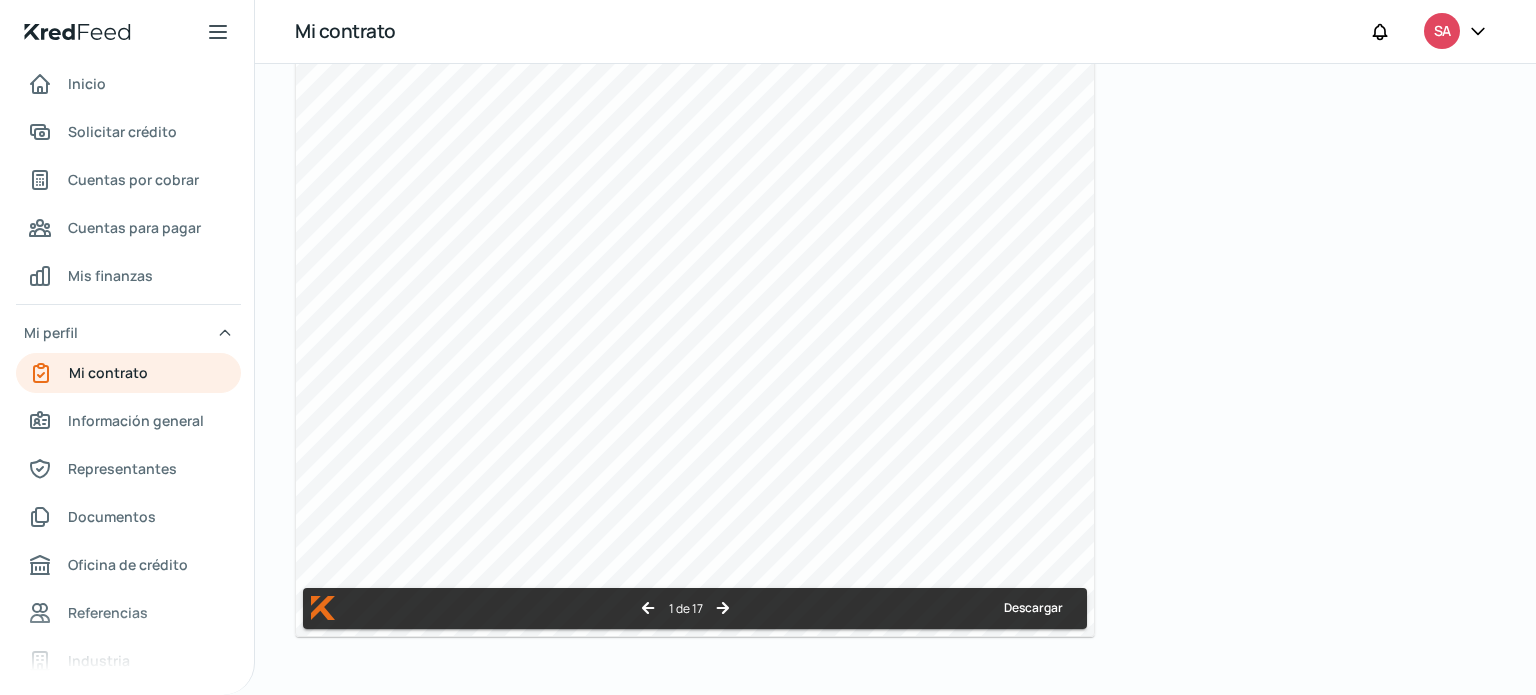 scroll, scrollTop: 765, scrollLeft: 0, axis: vertical 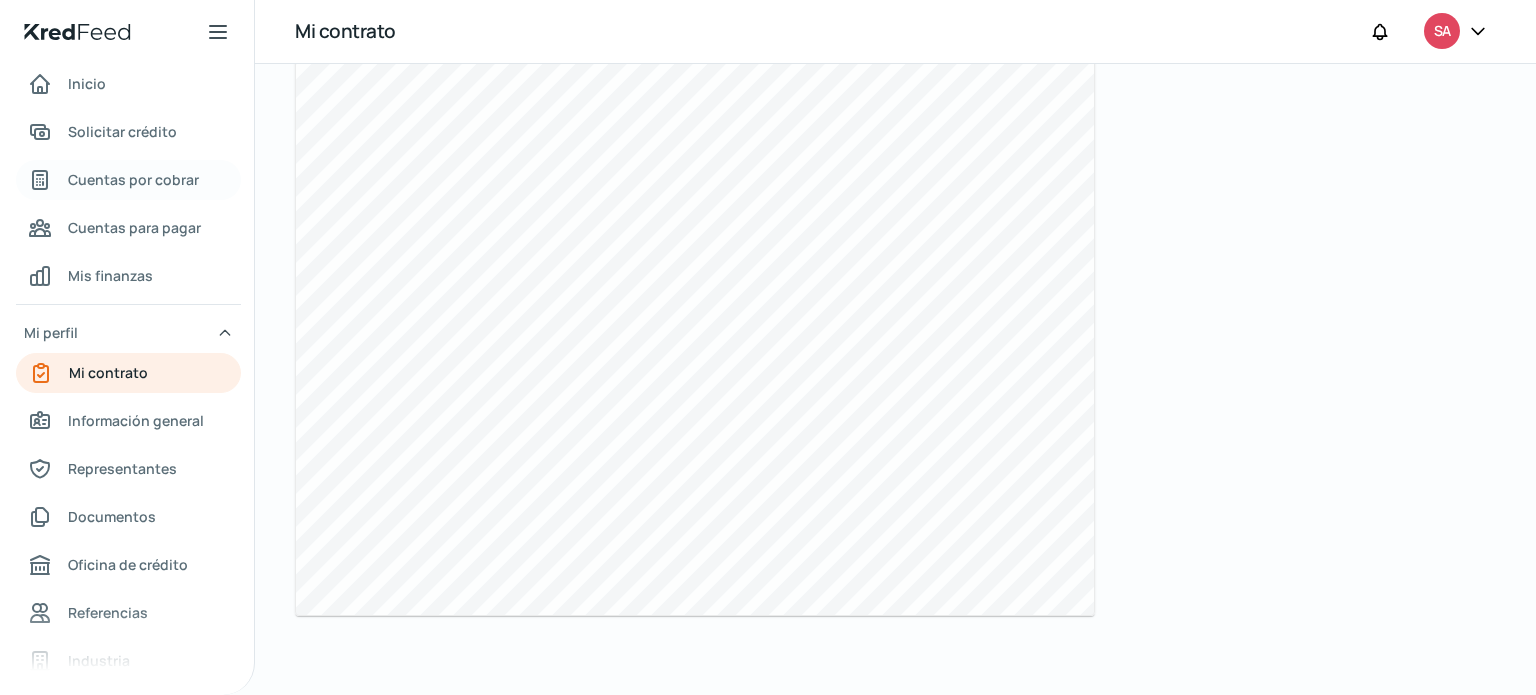 click on "Cuentas por cobrar" at bounding box center [133, 179] 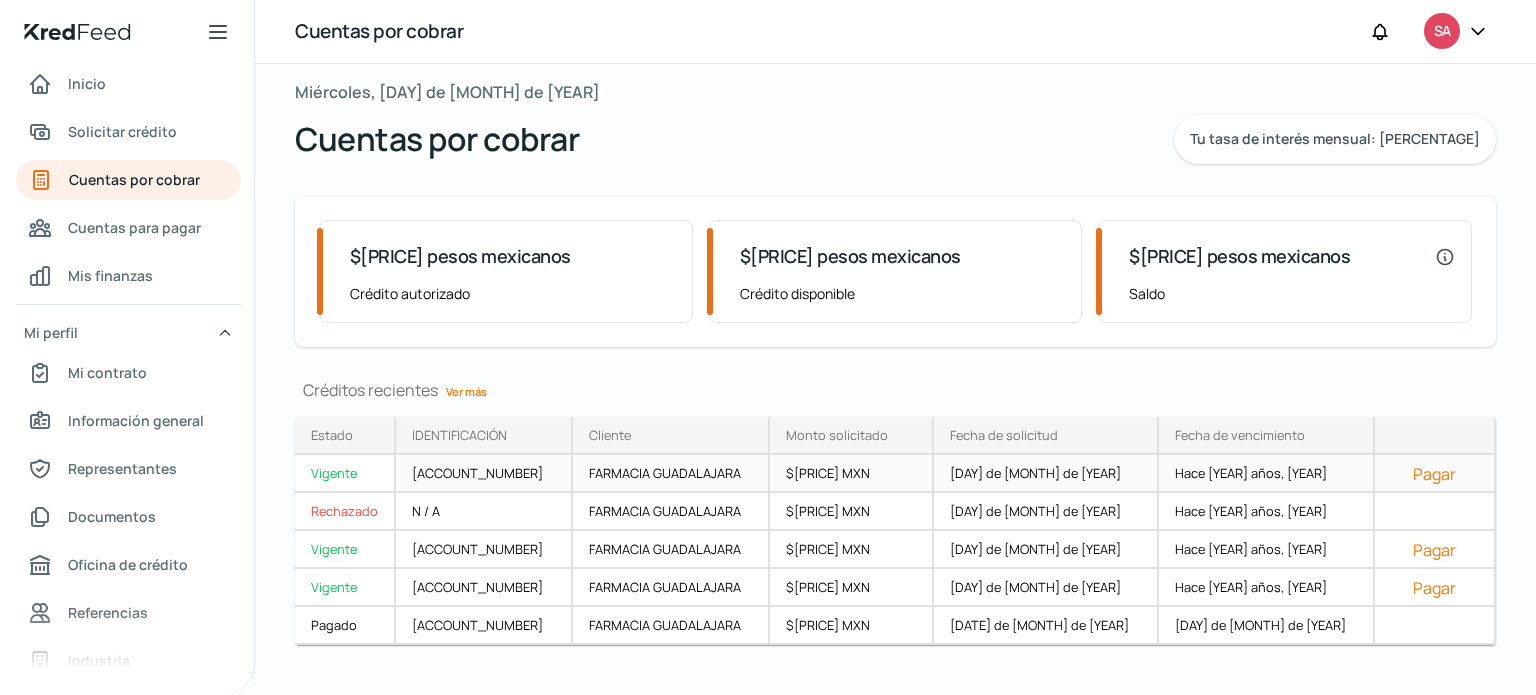 scroll, scrollTop: 48, scrollLeft: 0, axis: vertical 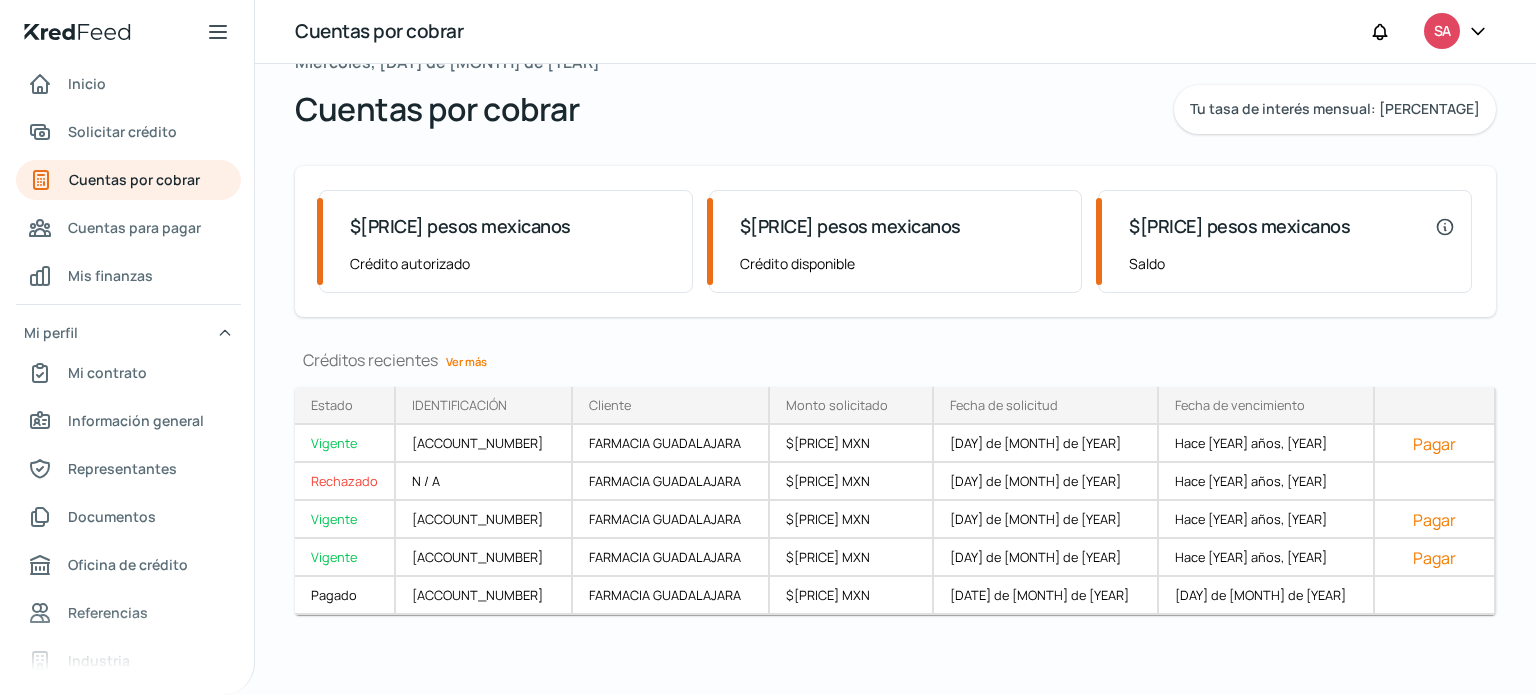 click on "Crédito autorizado" at bounding box center (410, 263) 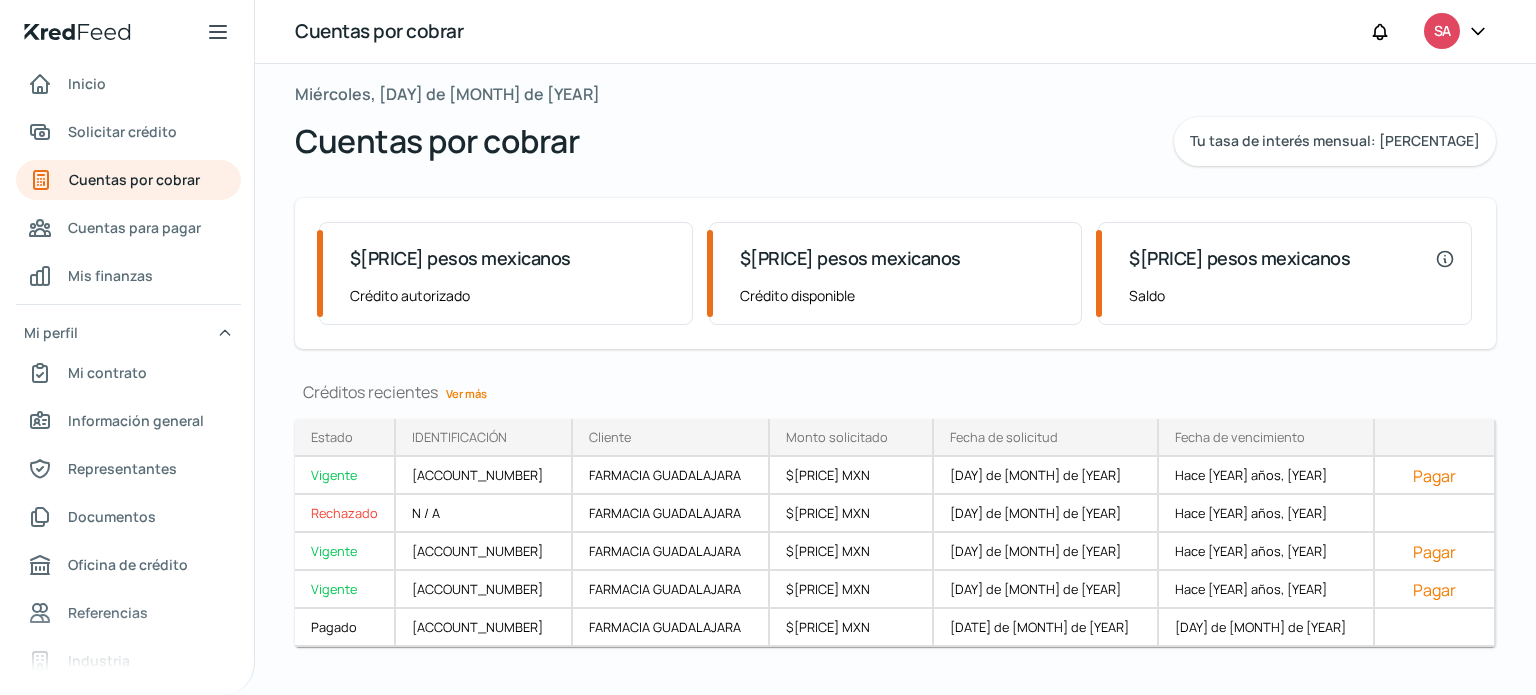 scroll, scrollTop: 0, scrollLeft: 0, axis: both 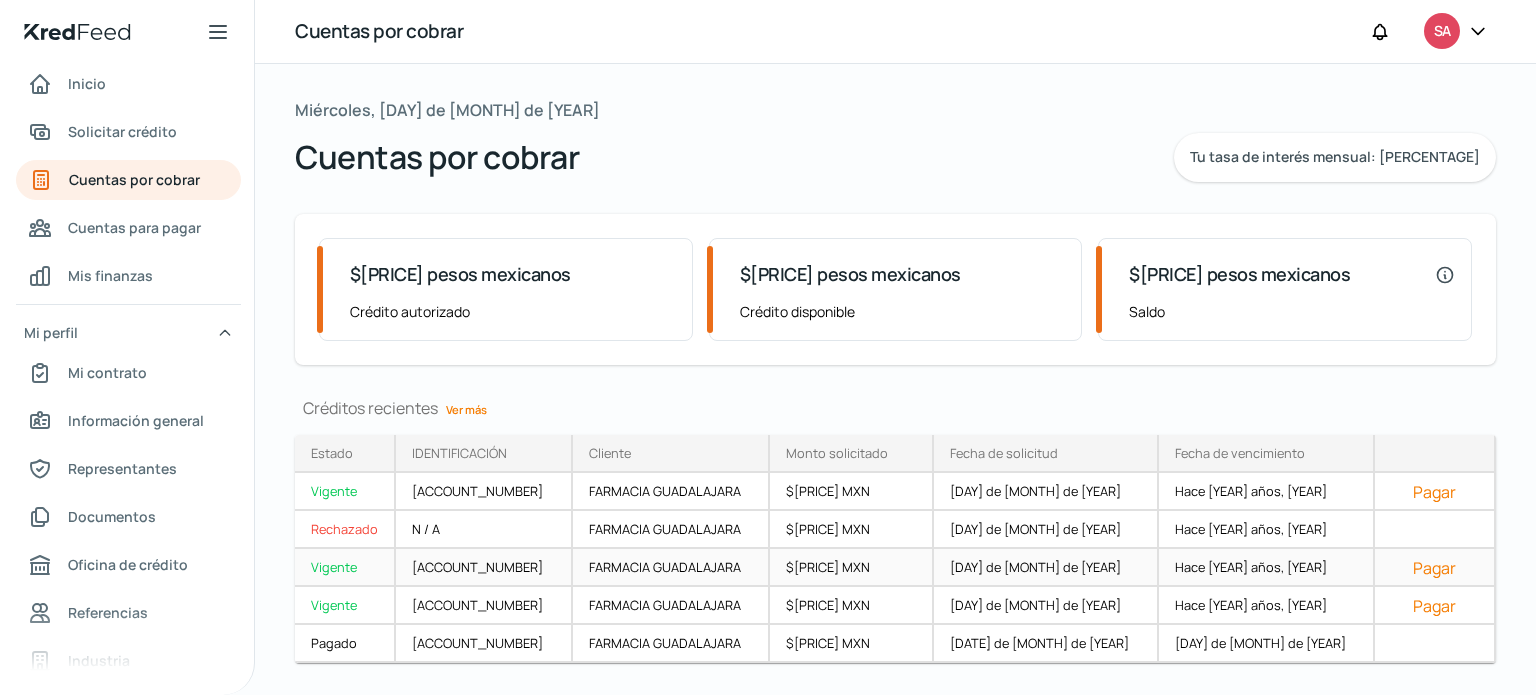 click on "Pagar" at bounding box center (1434, 568) 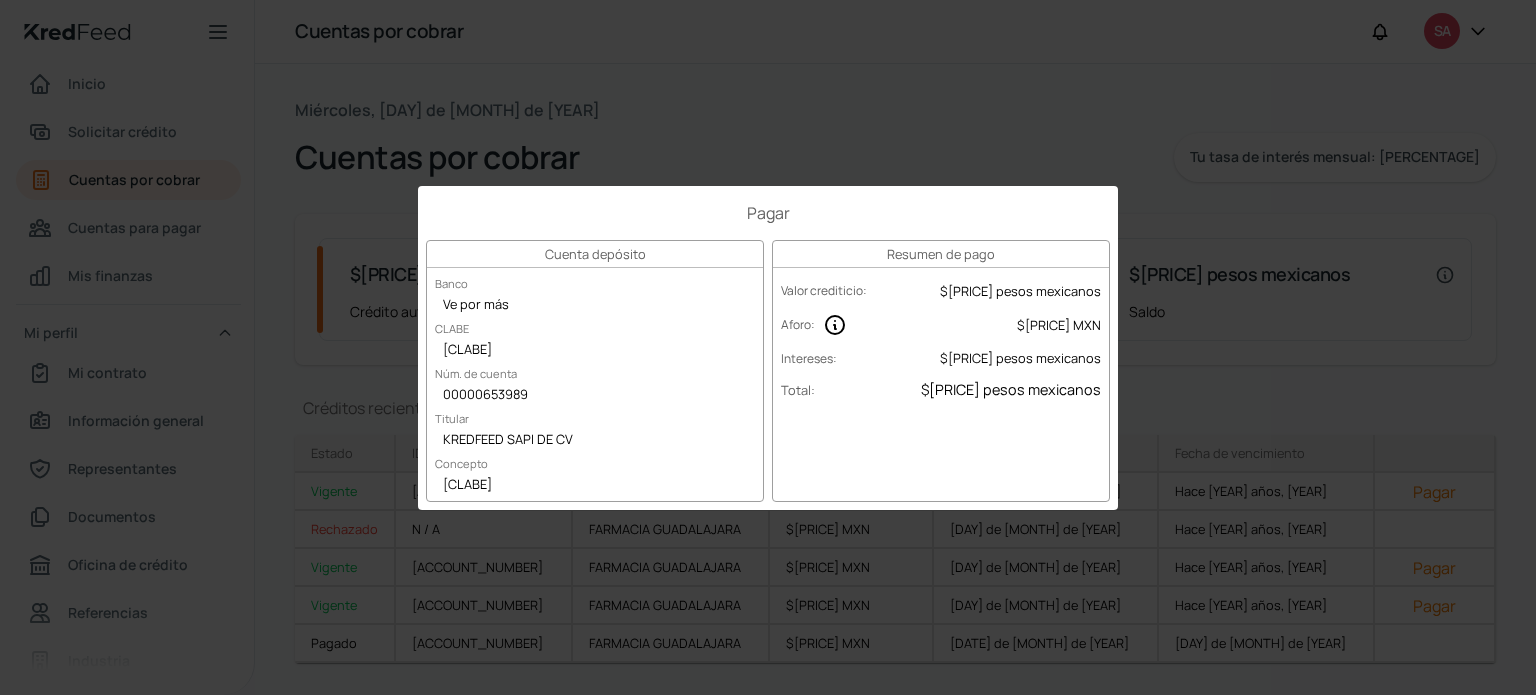 type 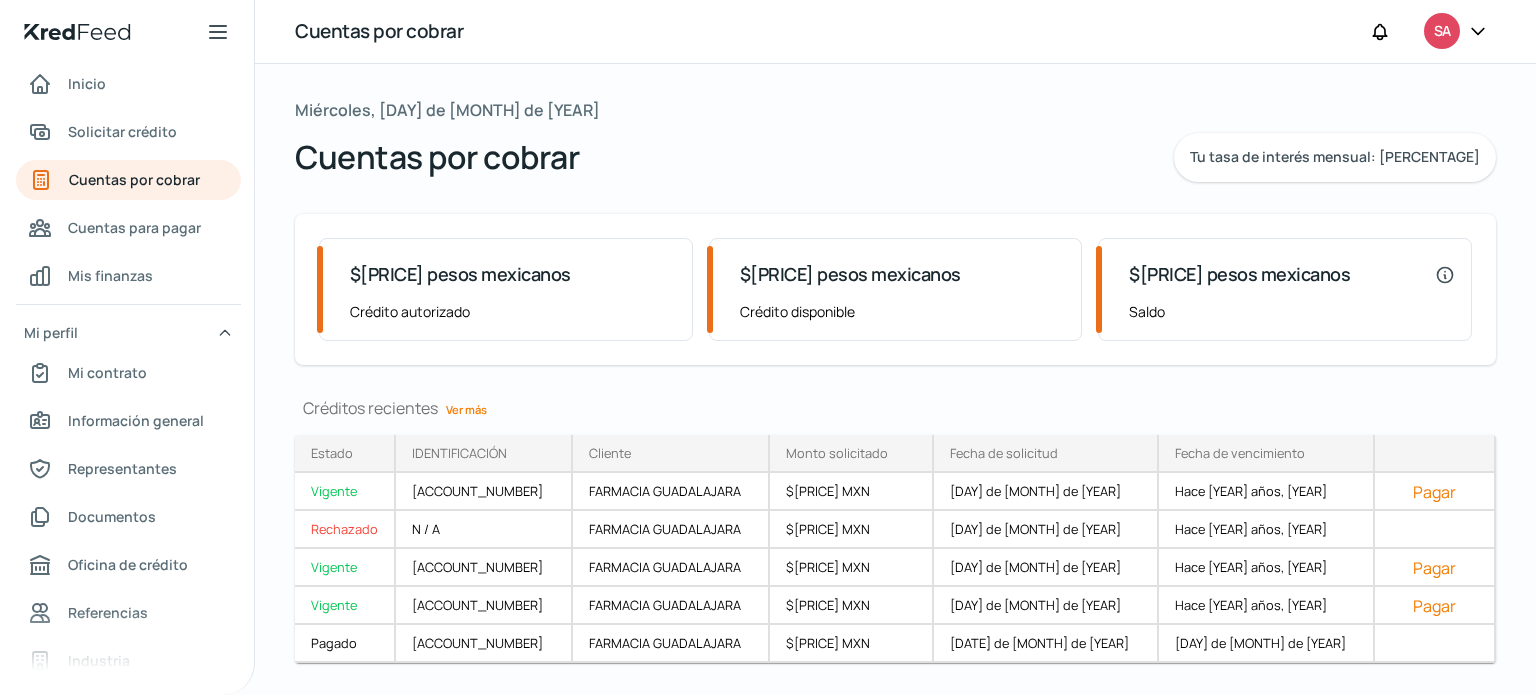 click at bounding box center (1478, 32) 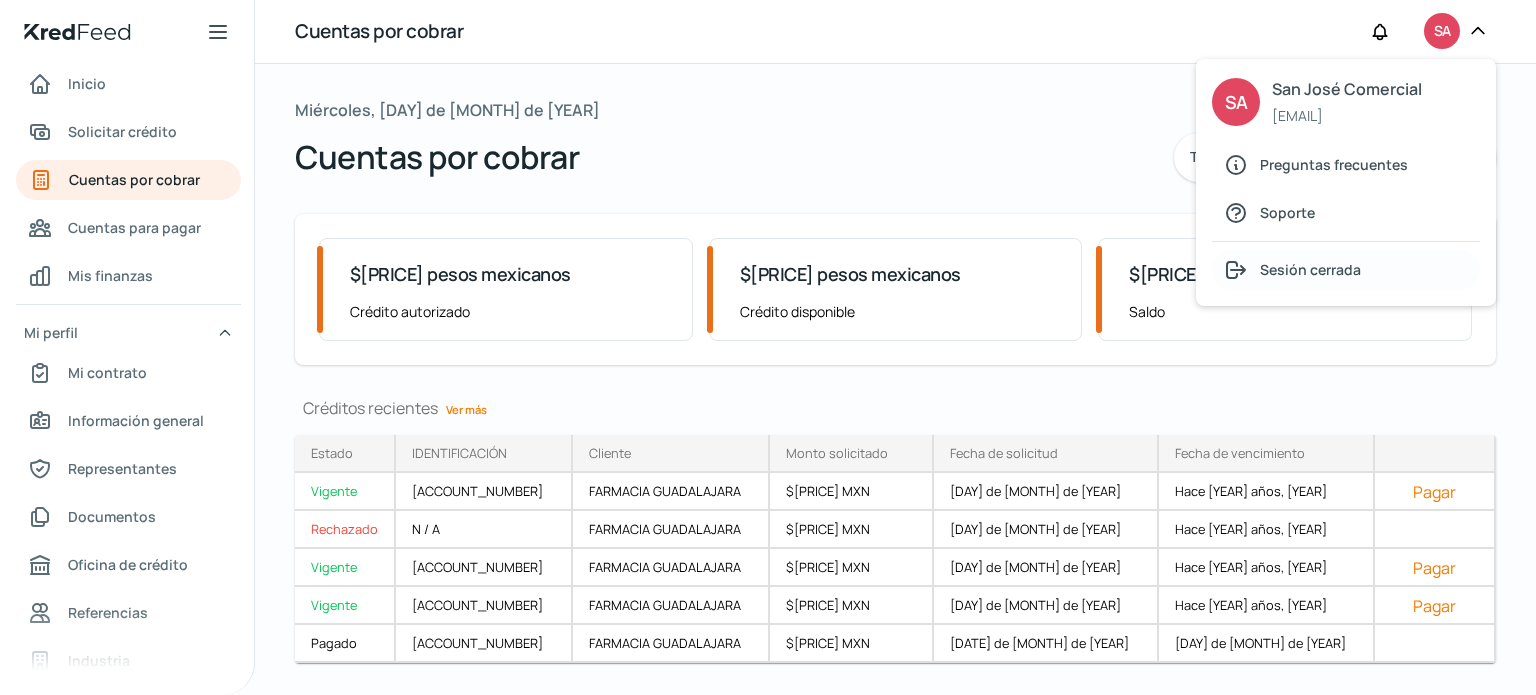 click on "Sesión cerrada" at bounding box center (1346, 270) 